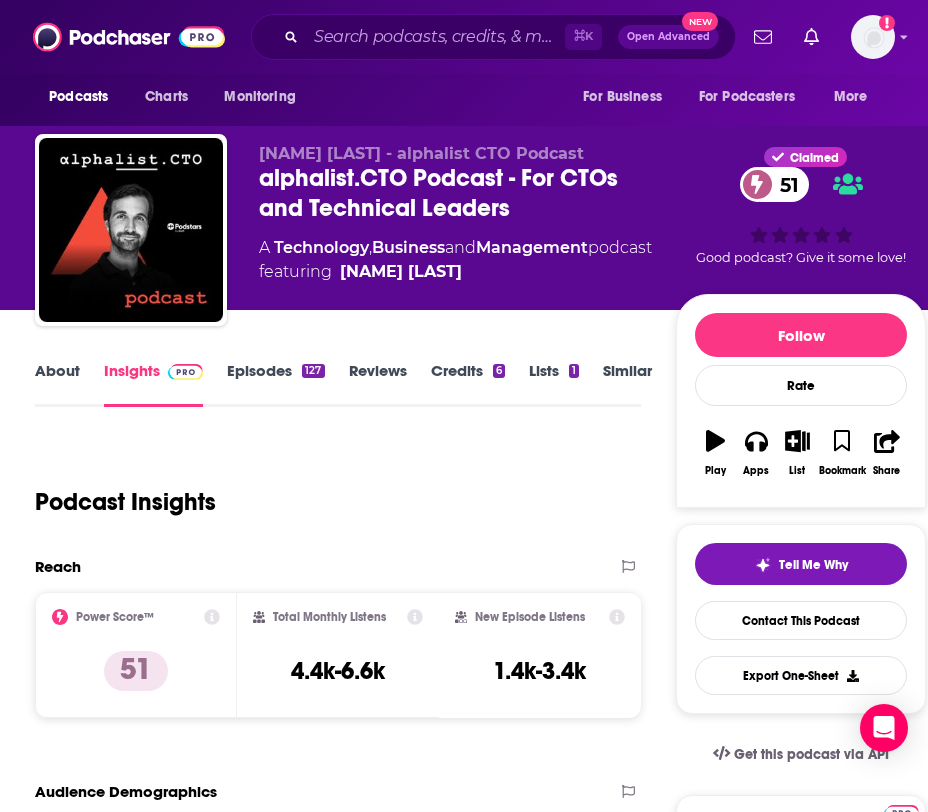scroll, scrollTop: 841, scrollLeft: 0, axis: vertical 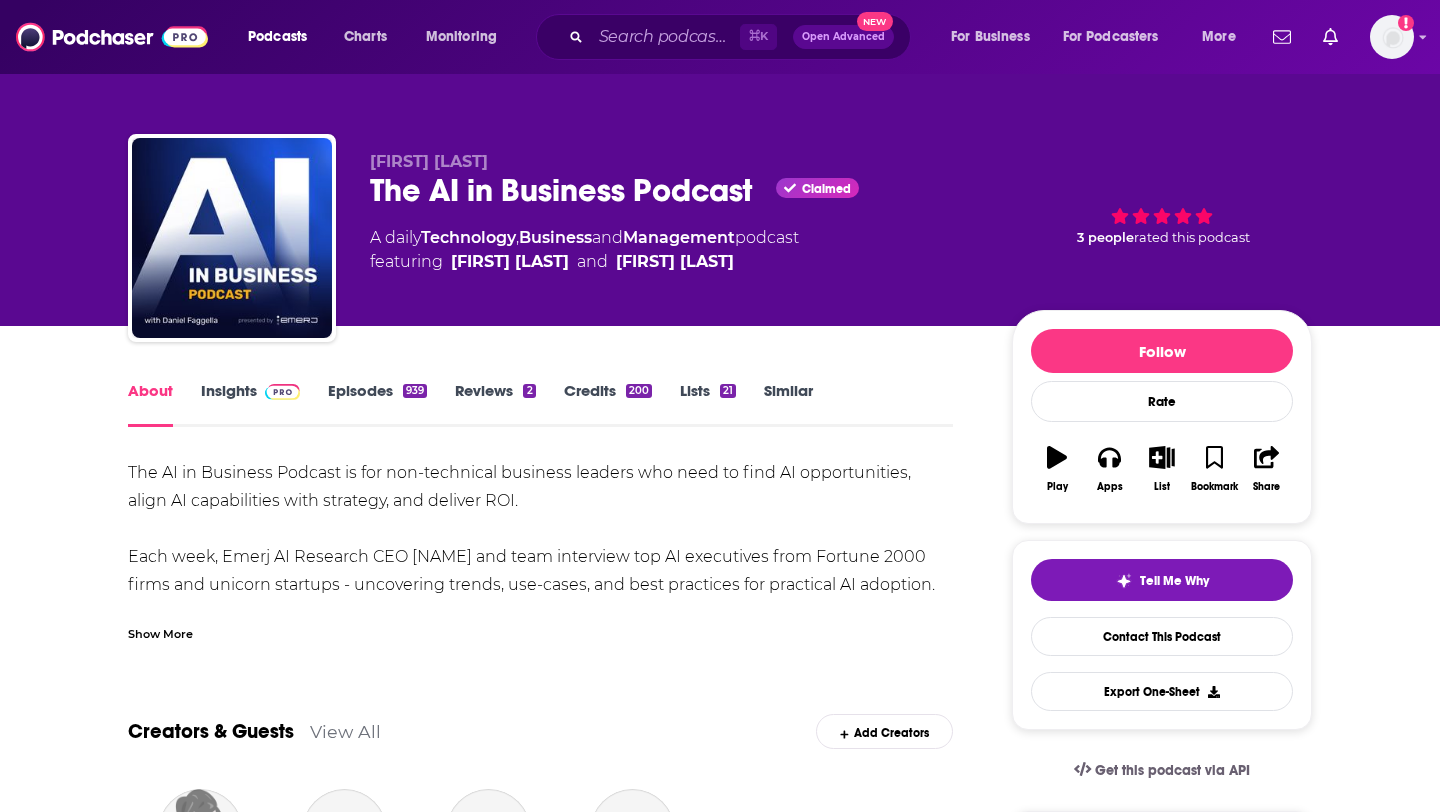 click on "Insights" at bounding box center (250, 404) 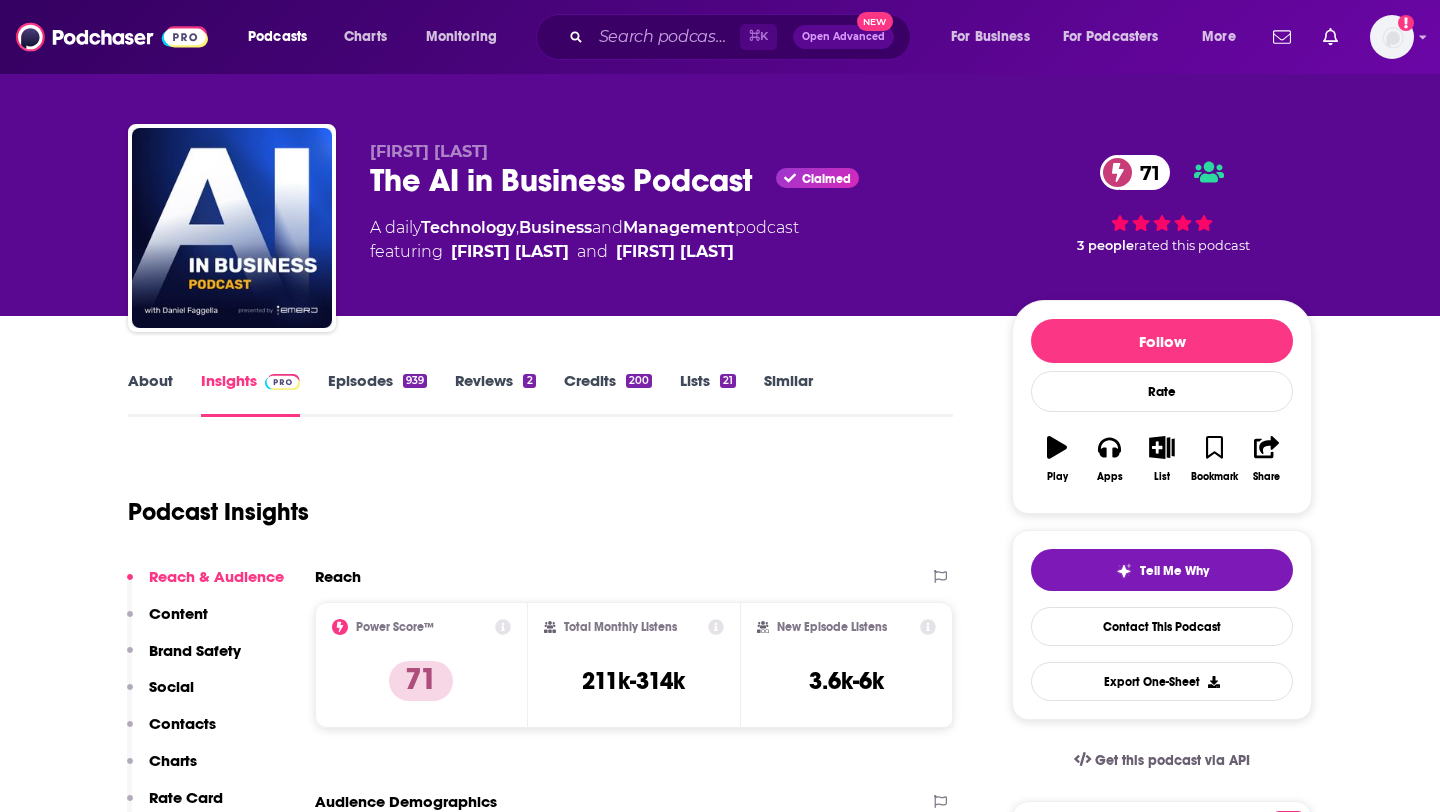 scroll, scrollTop: 11, scrollLeft: 0, axis: vertical 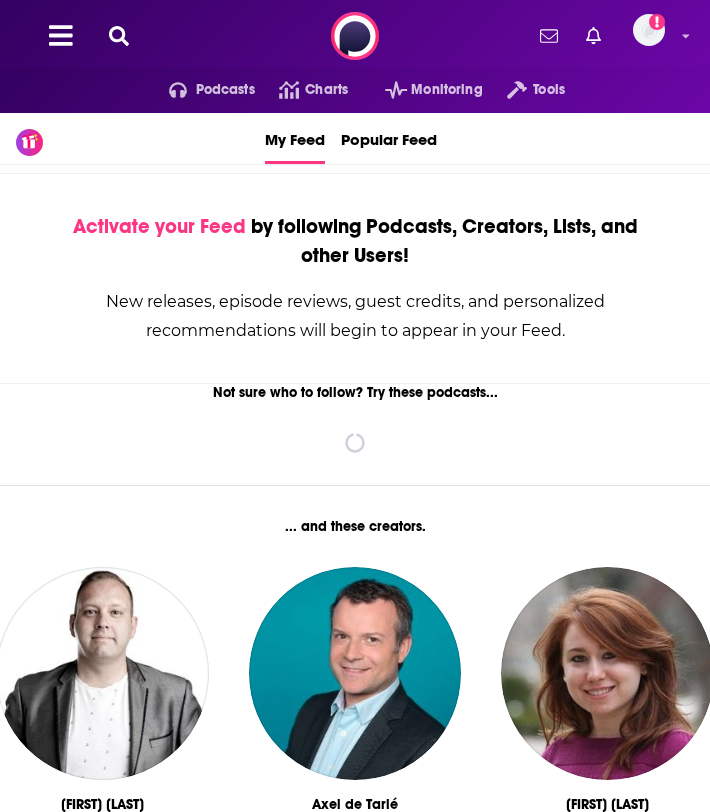 click on "Podcasts Charts Monitoring Tools For Business For Podcasters More Add a profile image" at bounding box center (355, 36) 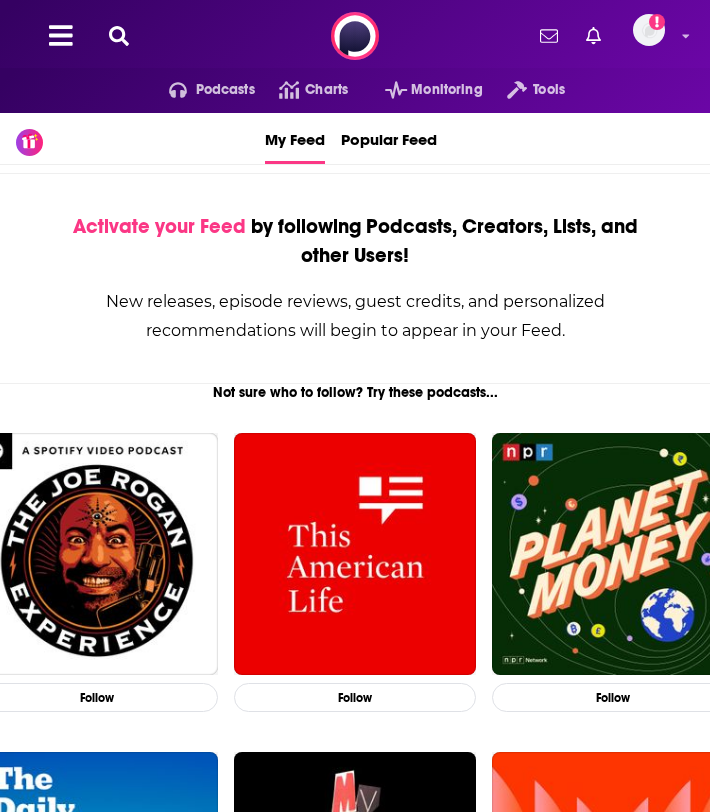 click 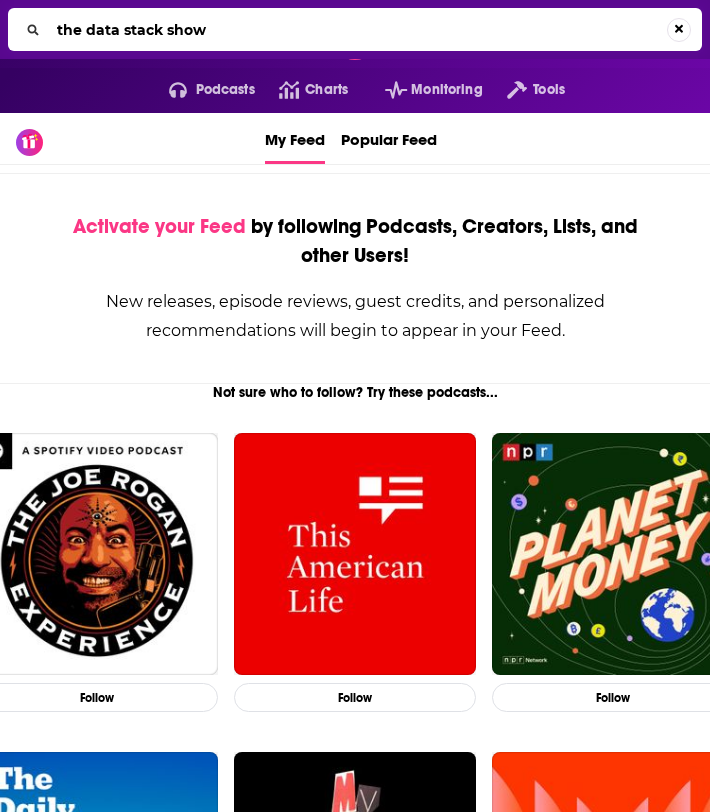 type on "the data stack show" 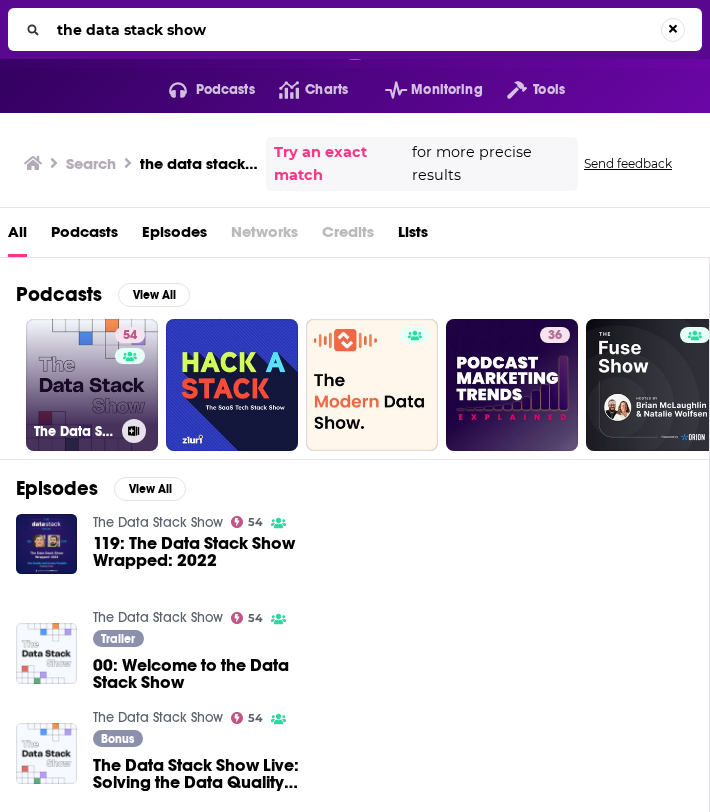 click on "54 The Data Stack Show" at bounding box center [92, 385] 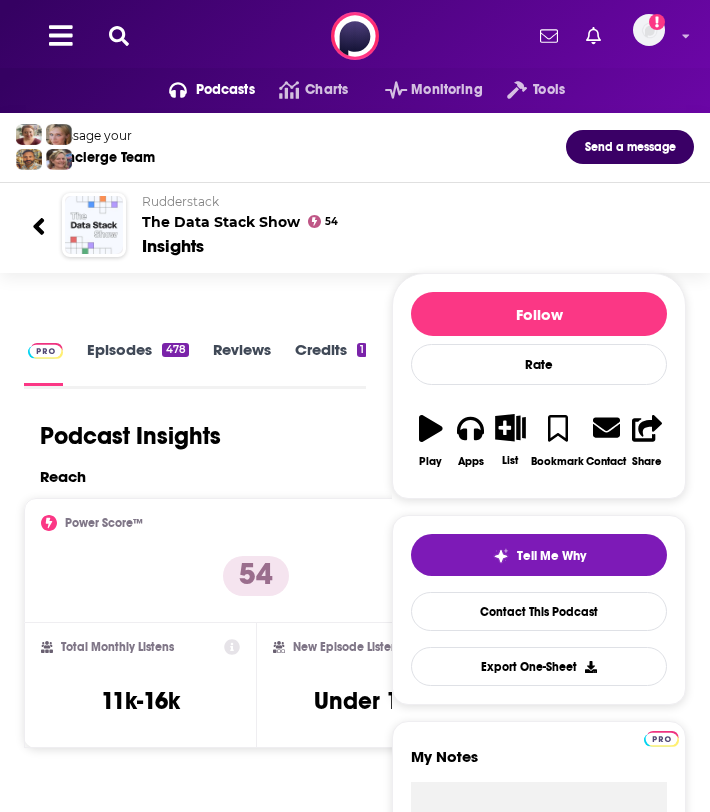 click on "Episodes [NUMBER]" at bounding box center (137, 362) 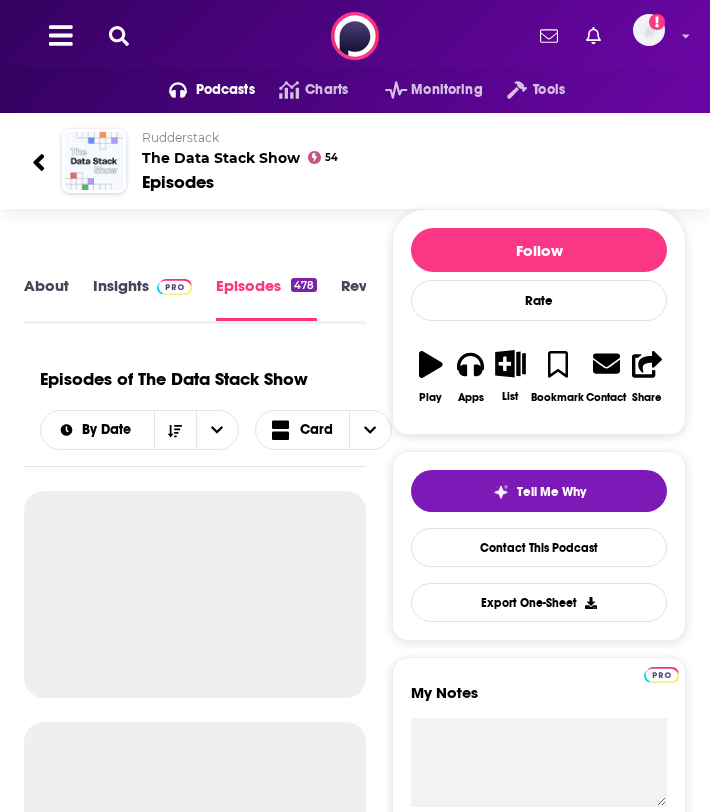 click on "Insights" at bounding box center [142, 298] 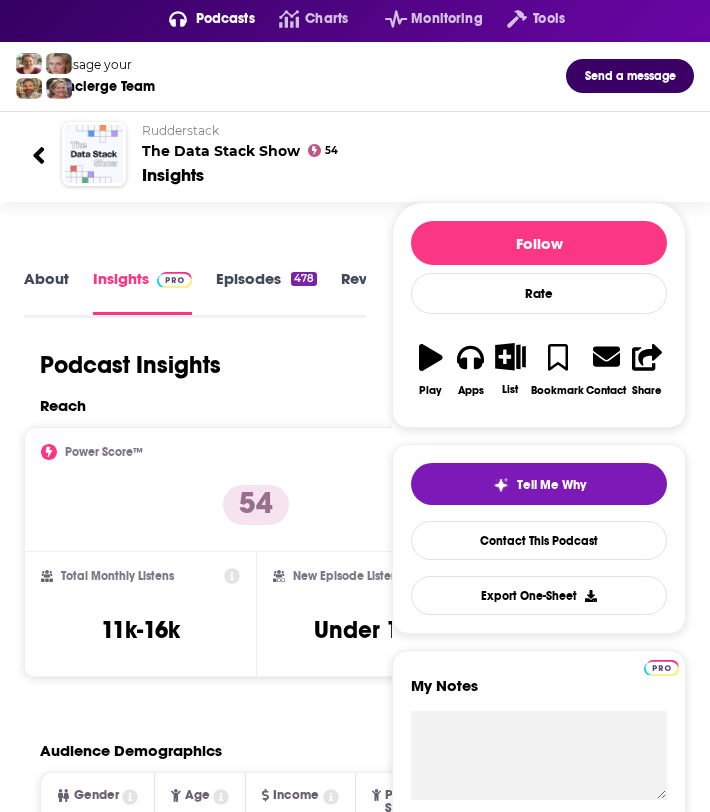 scroll, scrollTop: 74, scrollLeft: 0, axis: vertical 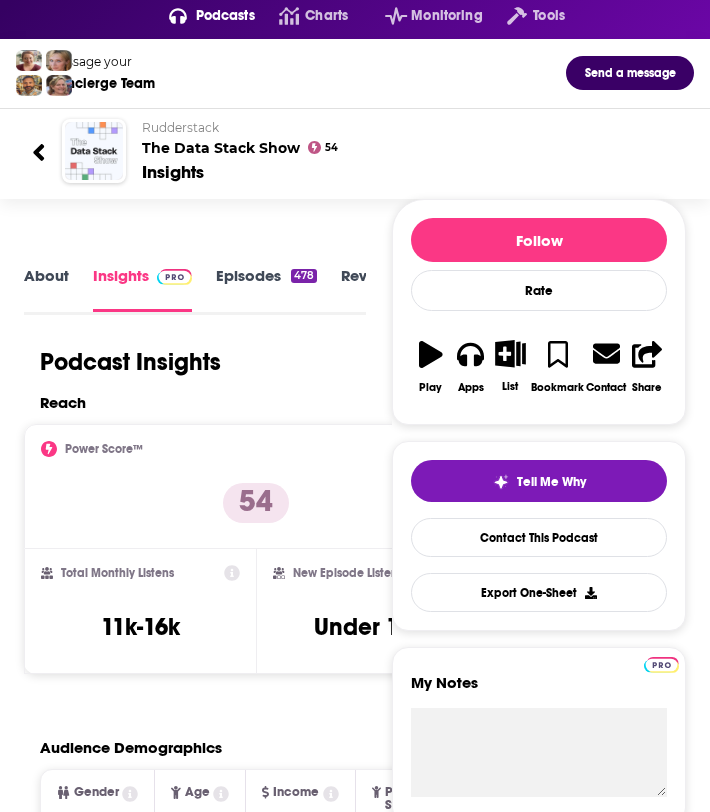 click on "About" at bounding box center (46, 289) 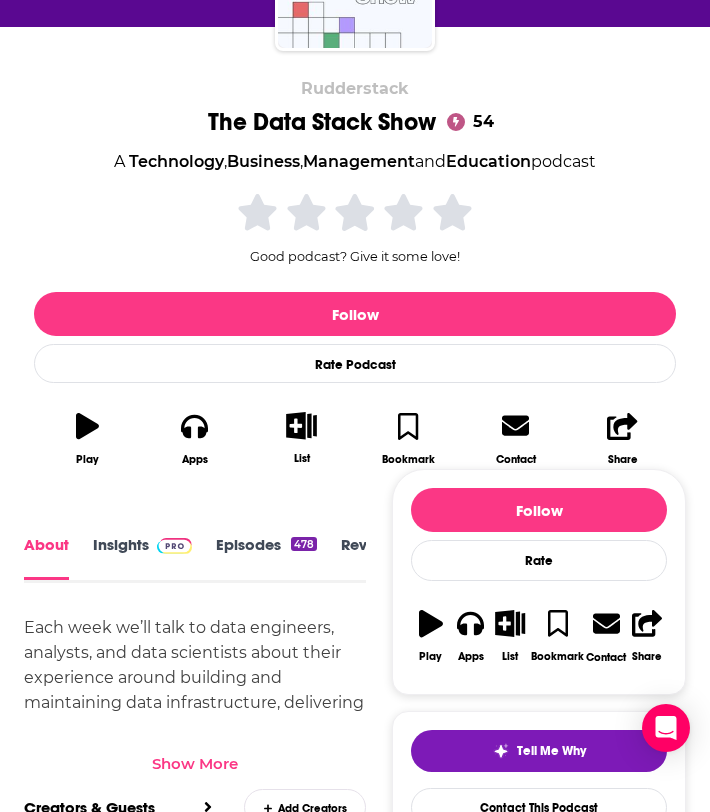 scroll, scrollTop: 547, scrollLeft: 0, axis: vertical 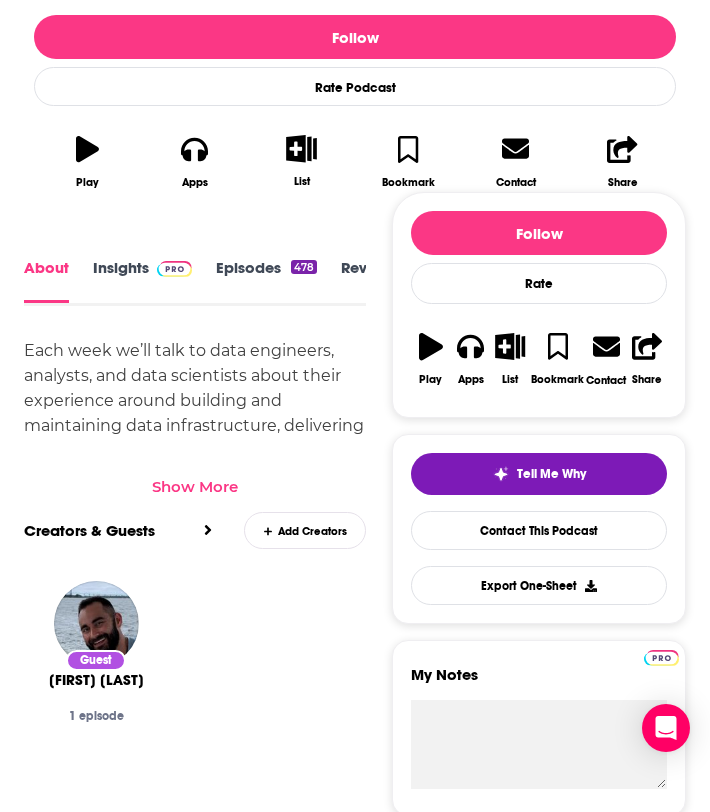 click on "Insights" at bounding box center (142, 281) 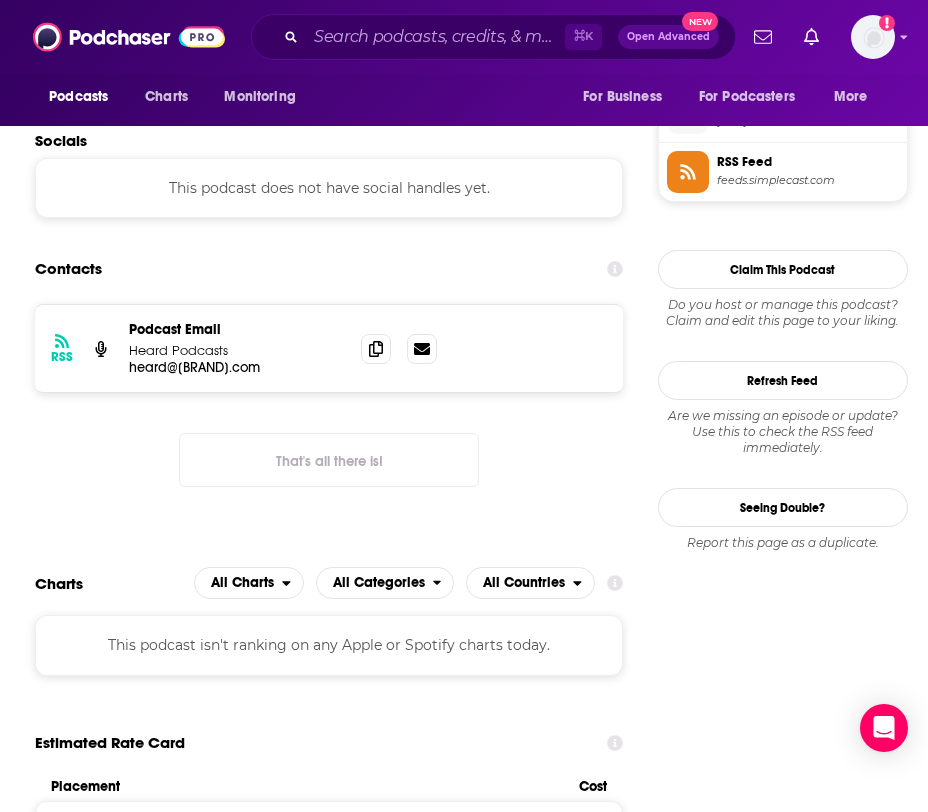 scroll, scrollTop: 1768, scrollLeft: 0, axis: vertical 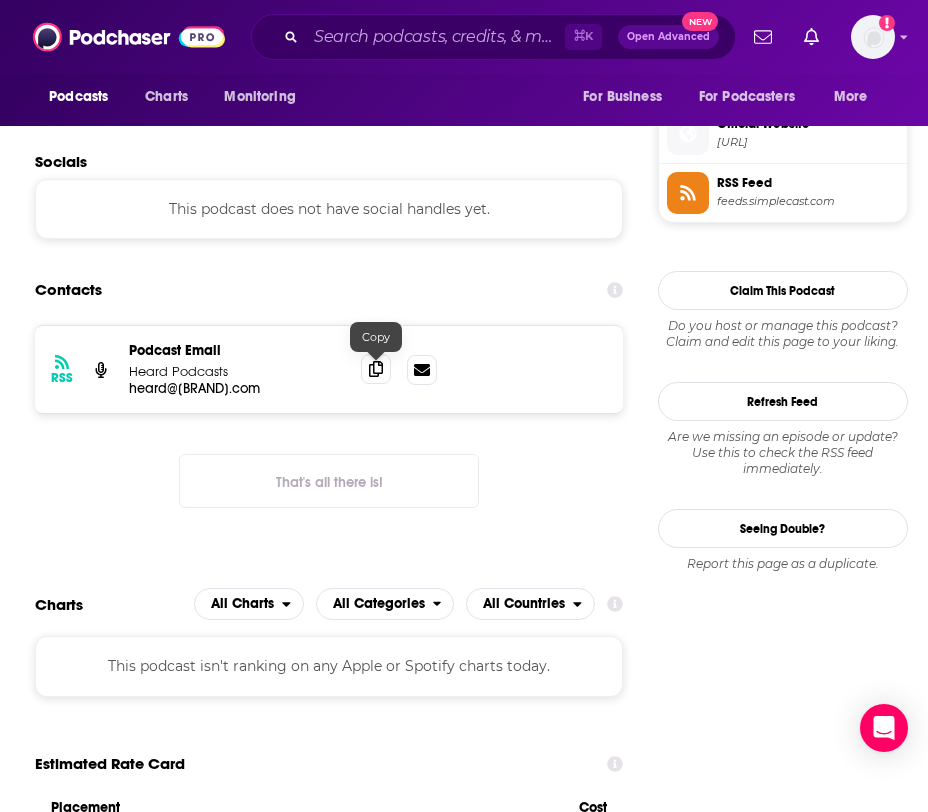 click 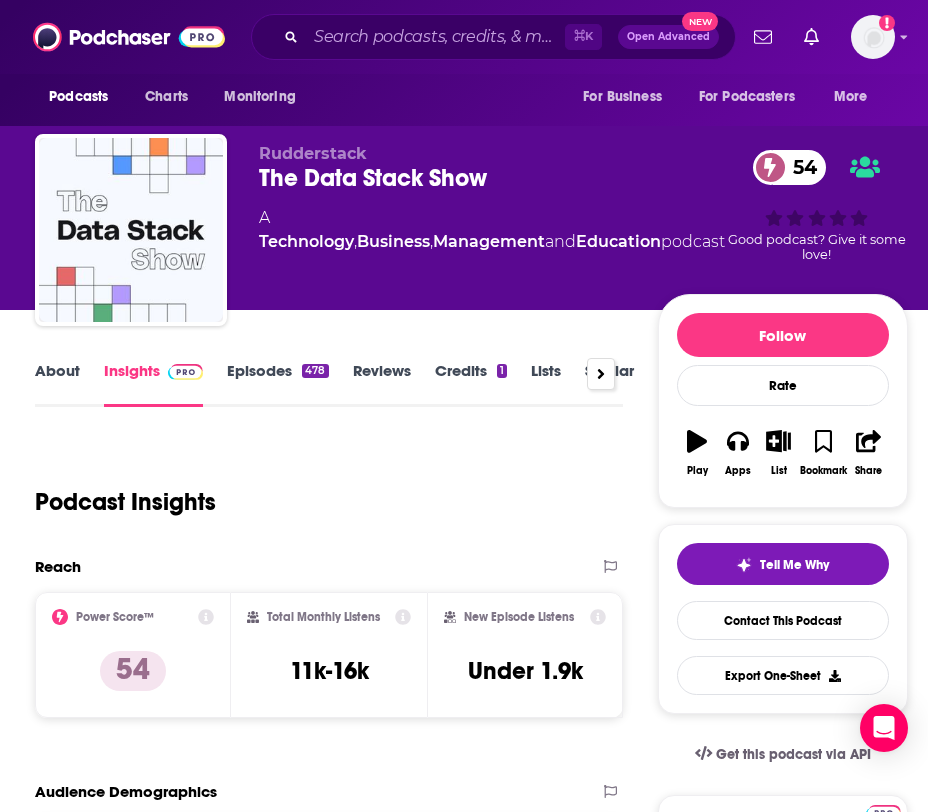 scroll, scrollTop: 62, scrollLeft: 0, axis: vertical 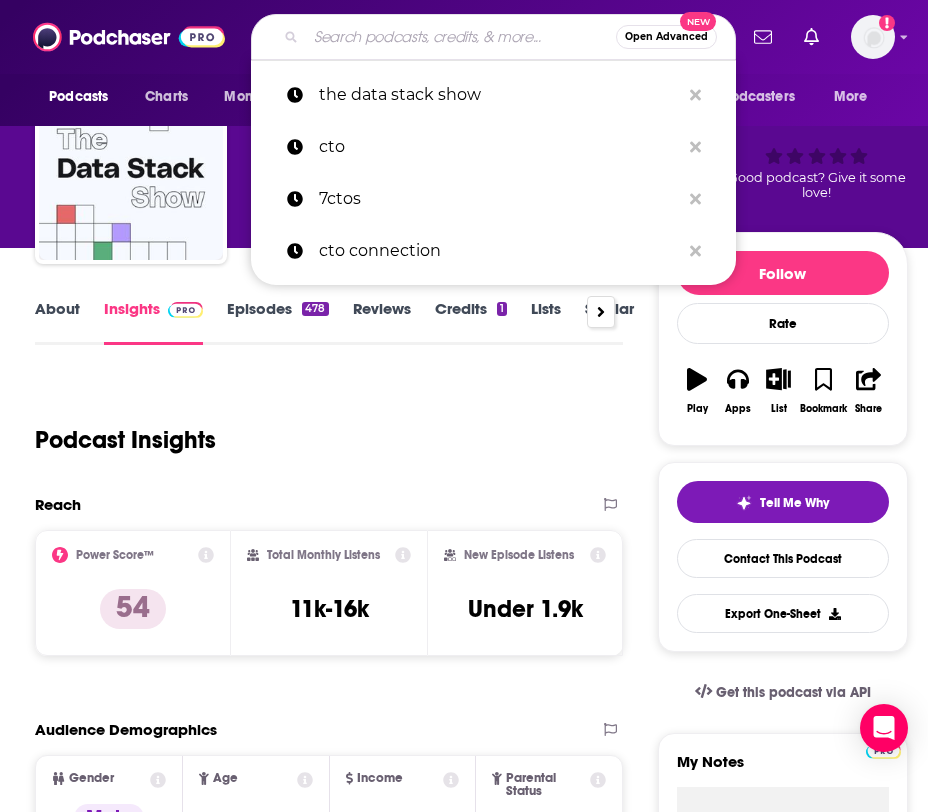 click at bounding box center (461, 37) 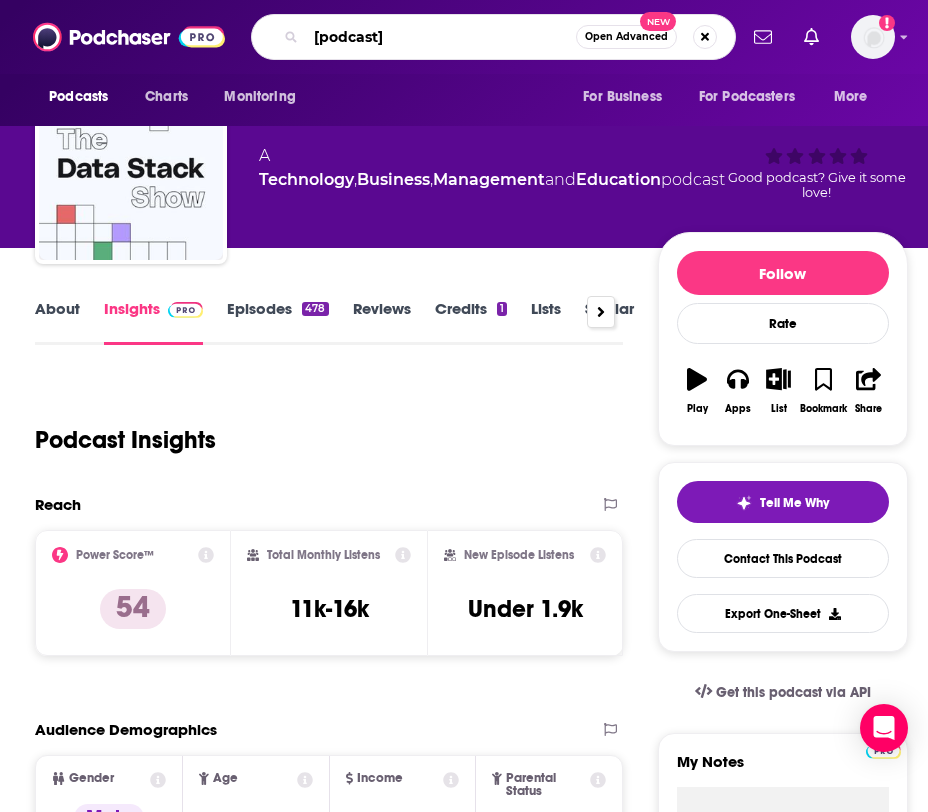 type on "dataframed" 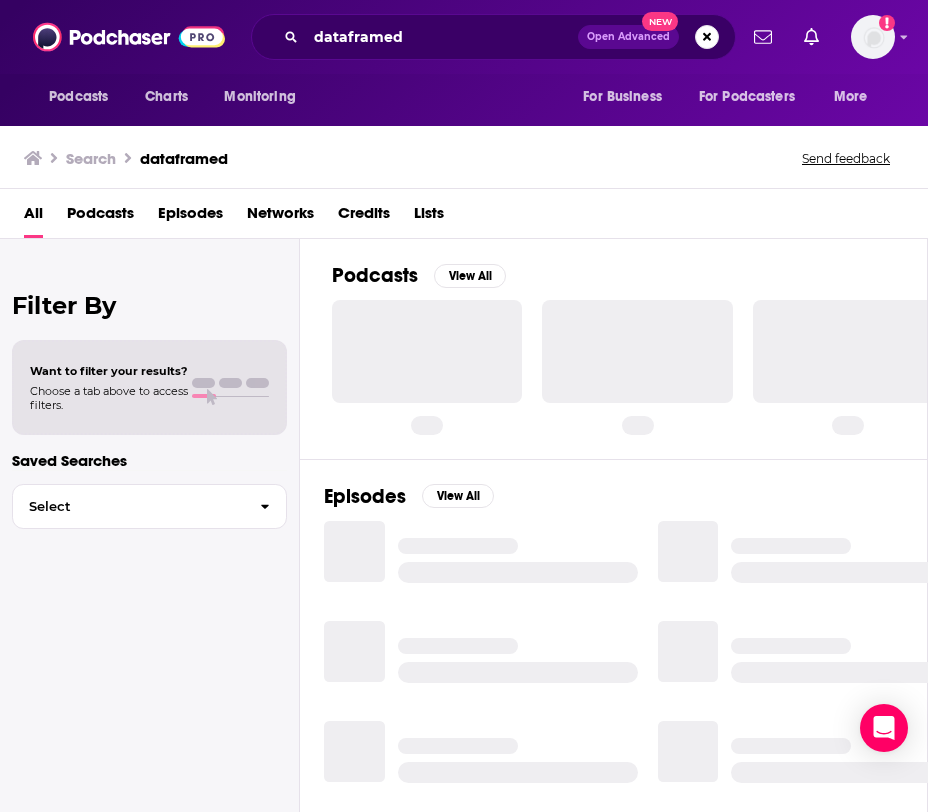 scroll, scrollTop: 0, scrollLeft: 0, axis: both 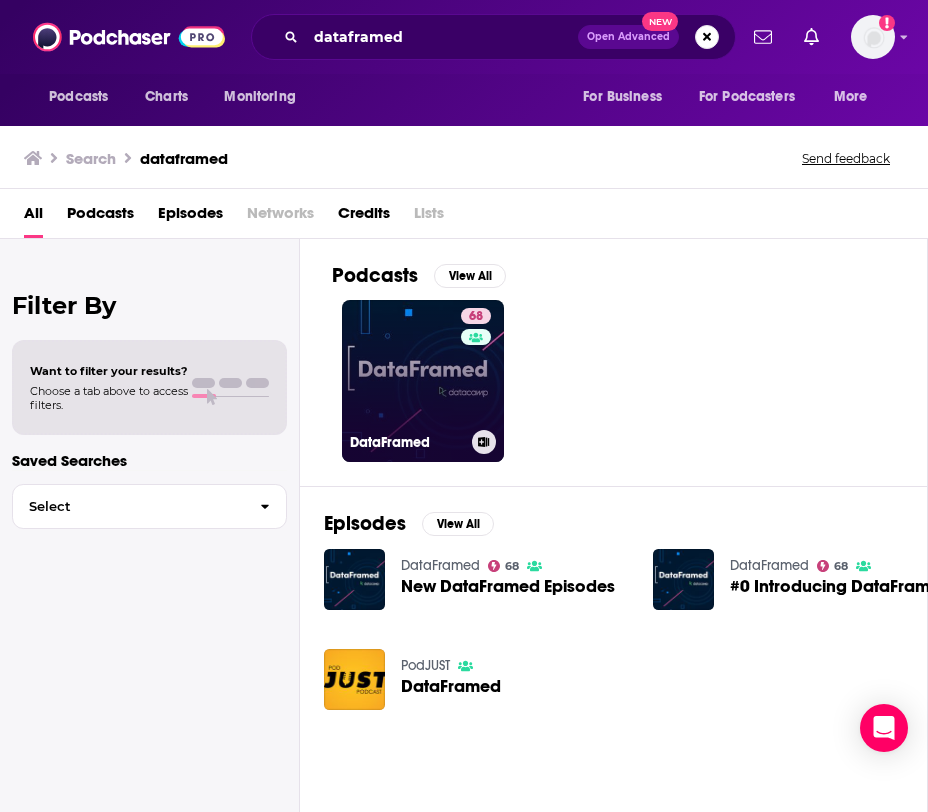 click on "68 DataFramed" at bounding box center [423, 381] 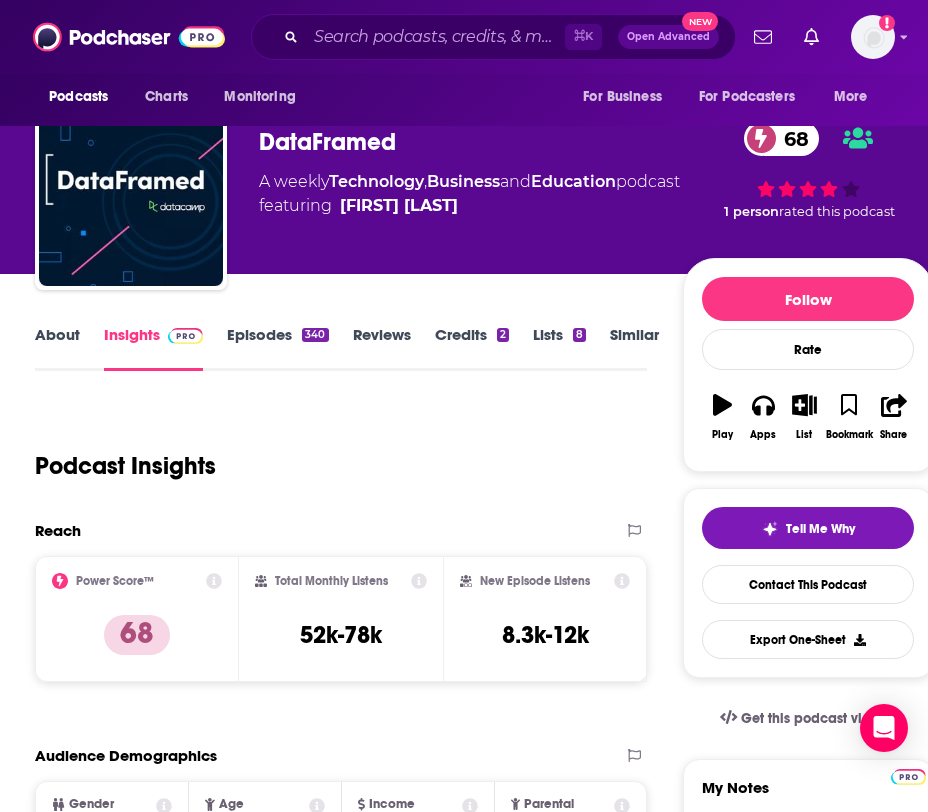scroll, scrollTop: 0, scrollLeft: 0, axis: both 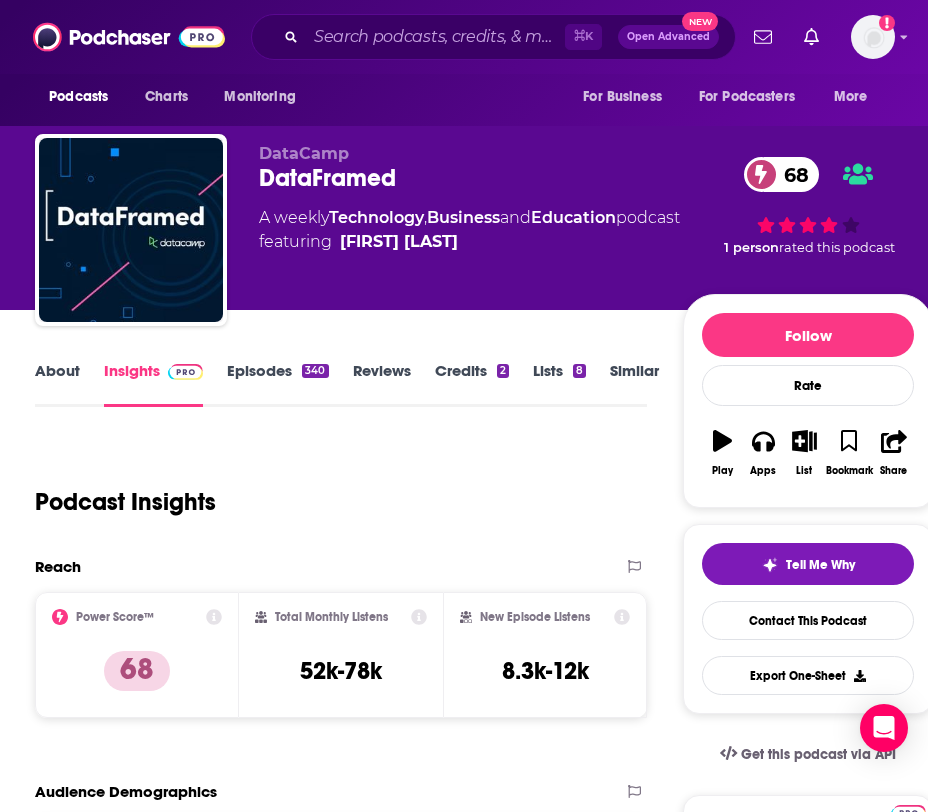 click on "About" at bounding box center (57, 384) 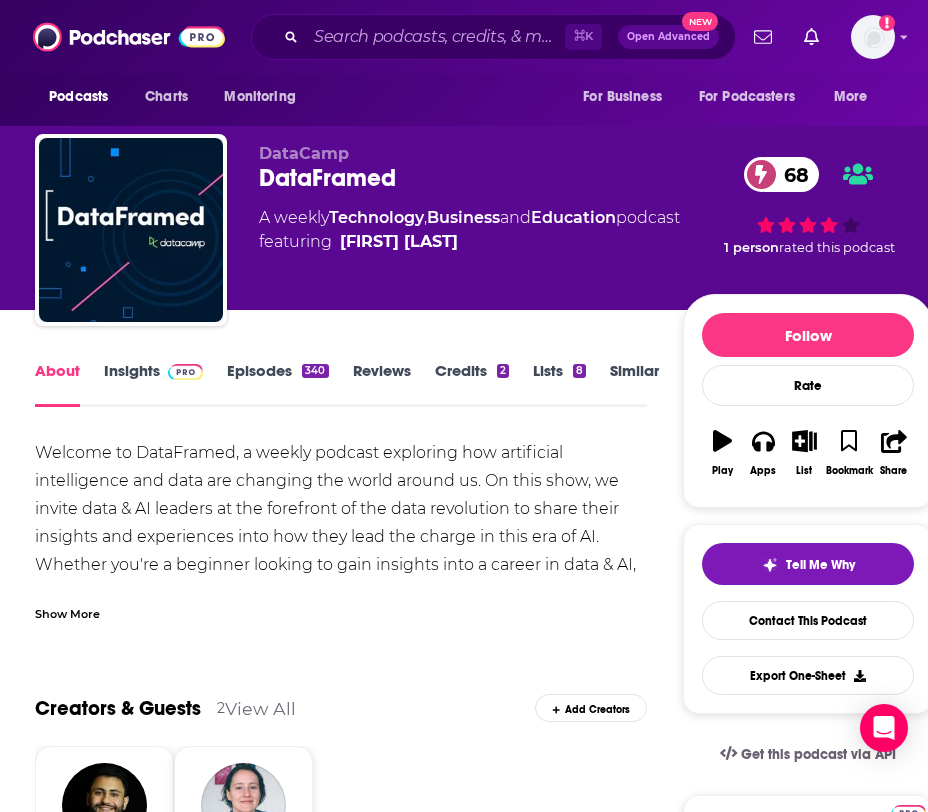click on "Insights" at bounding box center [153, 384] 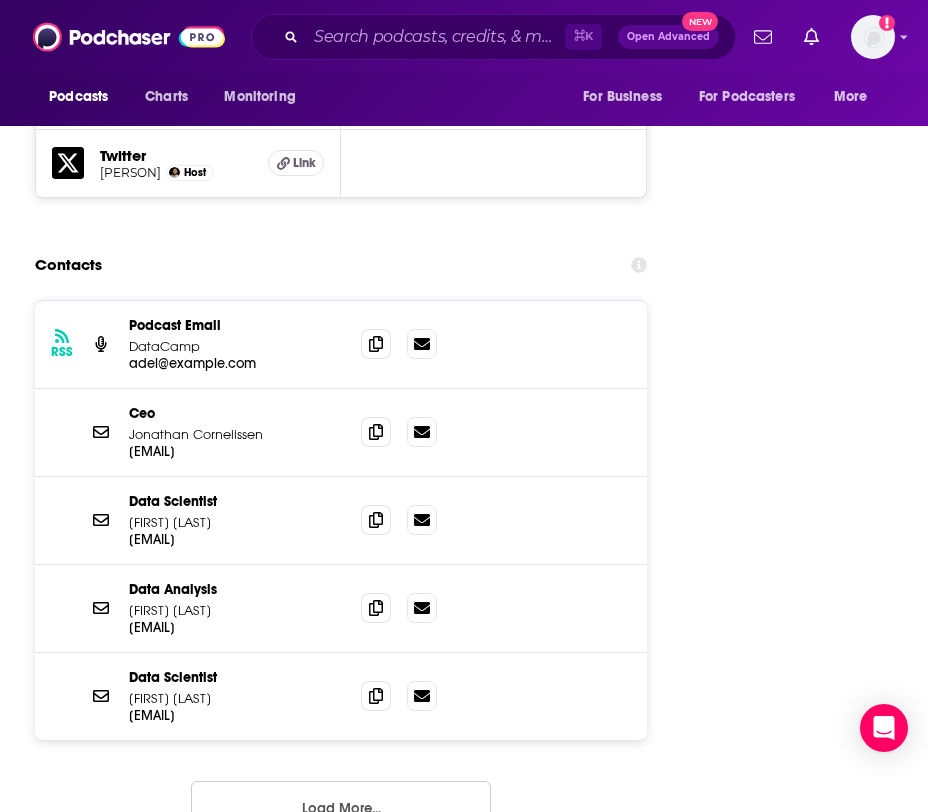 scroll, scrollTop: 2975, scrollLeft: 0, axis: vertical 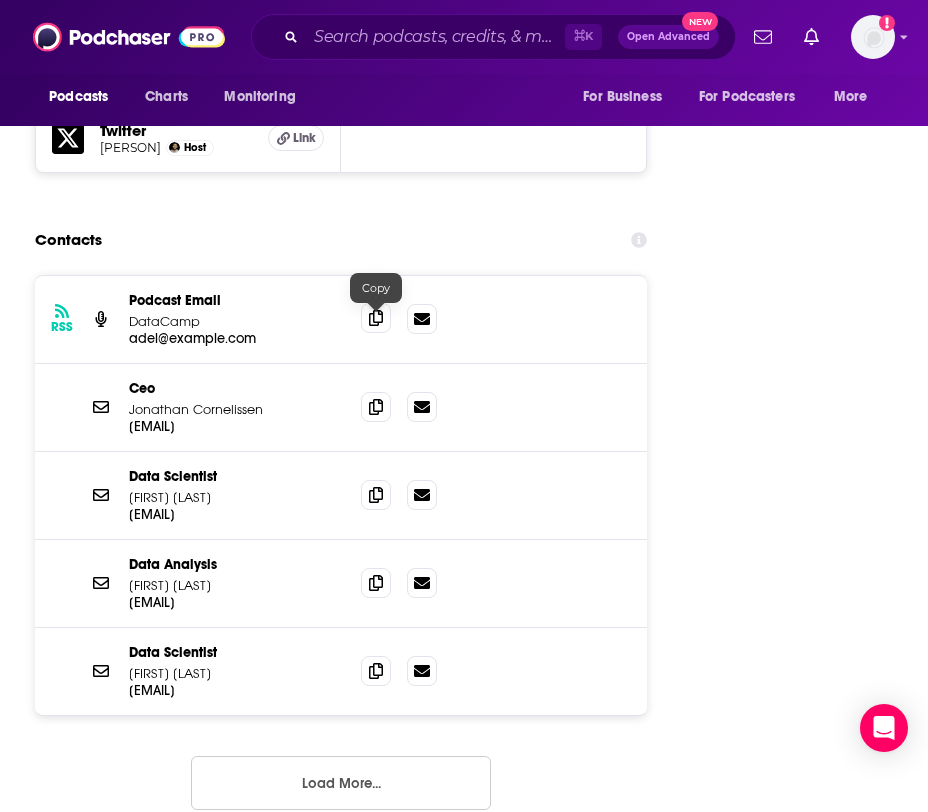 click 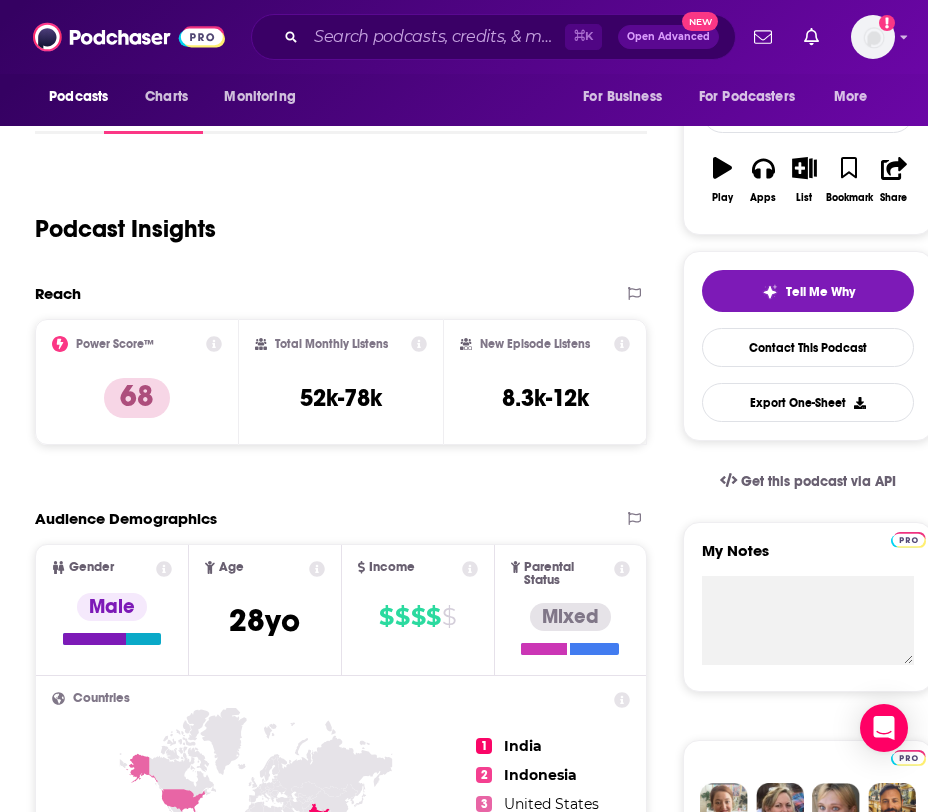 scroll, scrollTop: 0, scrollLeft: 0, axis: both 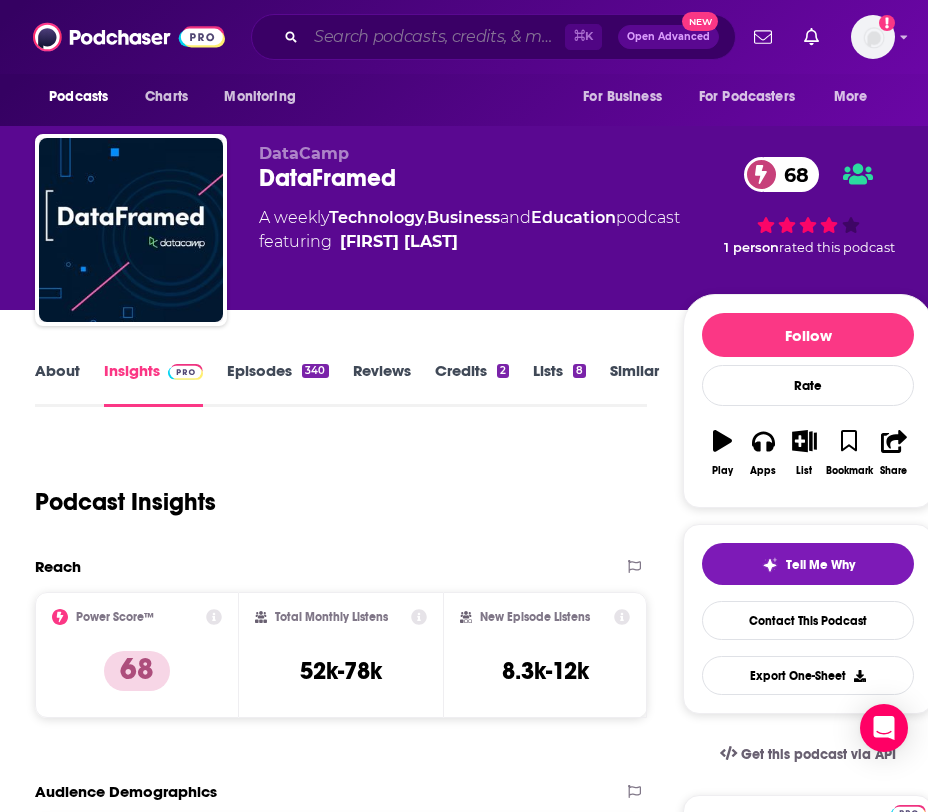click at bounding box center (435, 37) 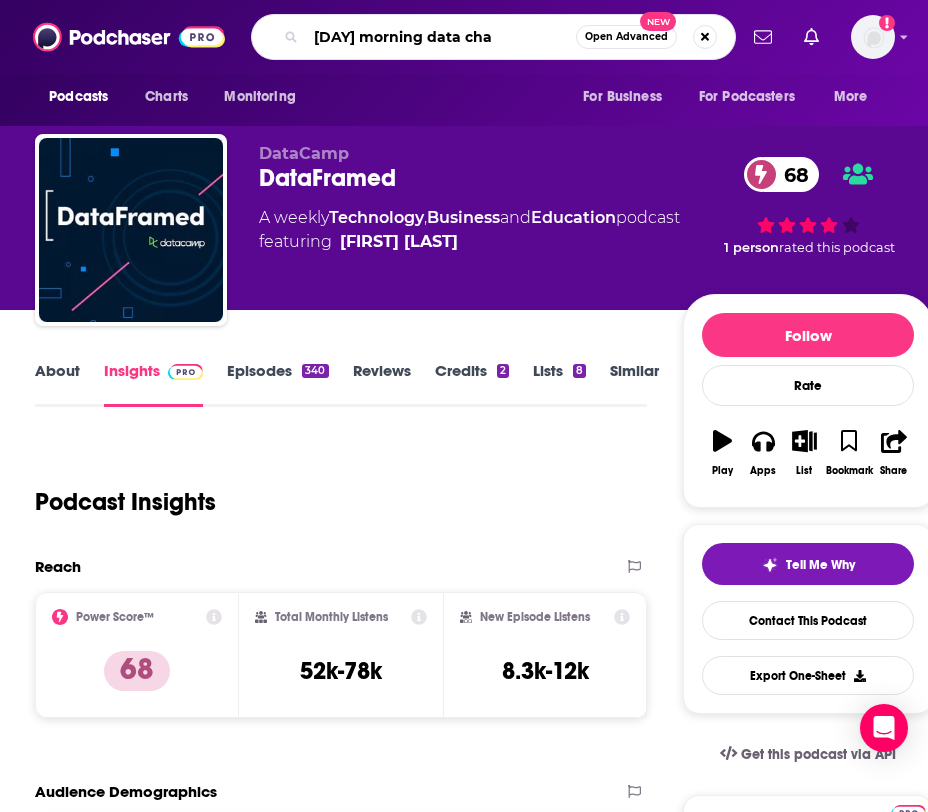 type on "[DAY] morning data chat" 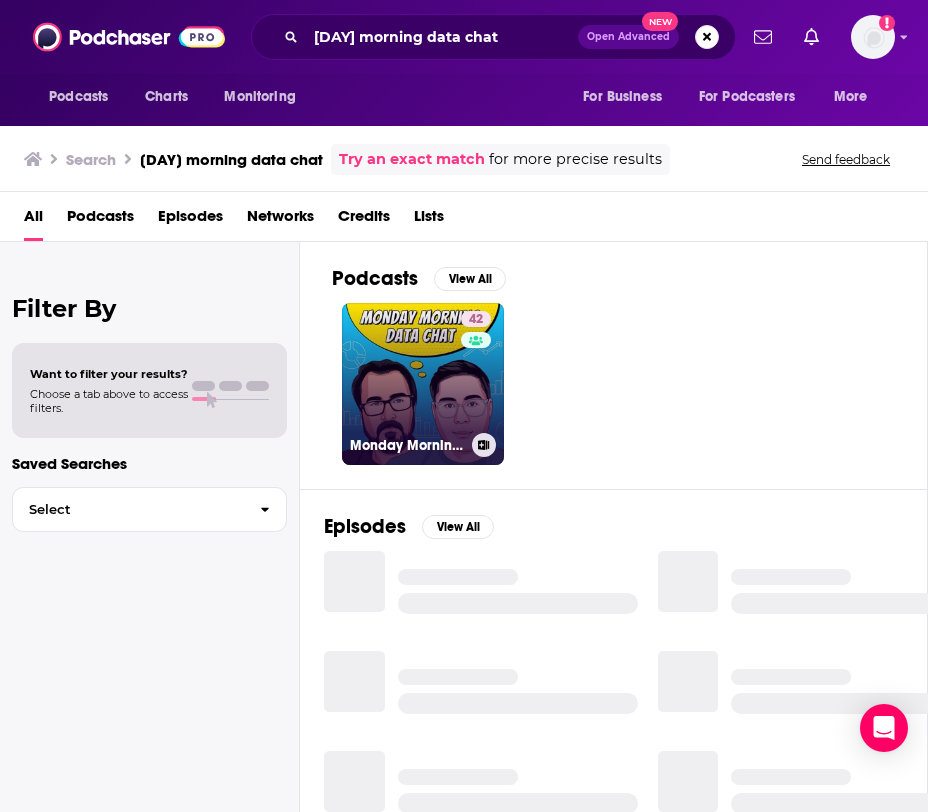 click on "[NUMBER] [FIRST] [LAST]" at bounding box center (423, 384) 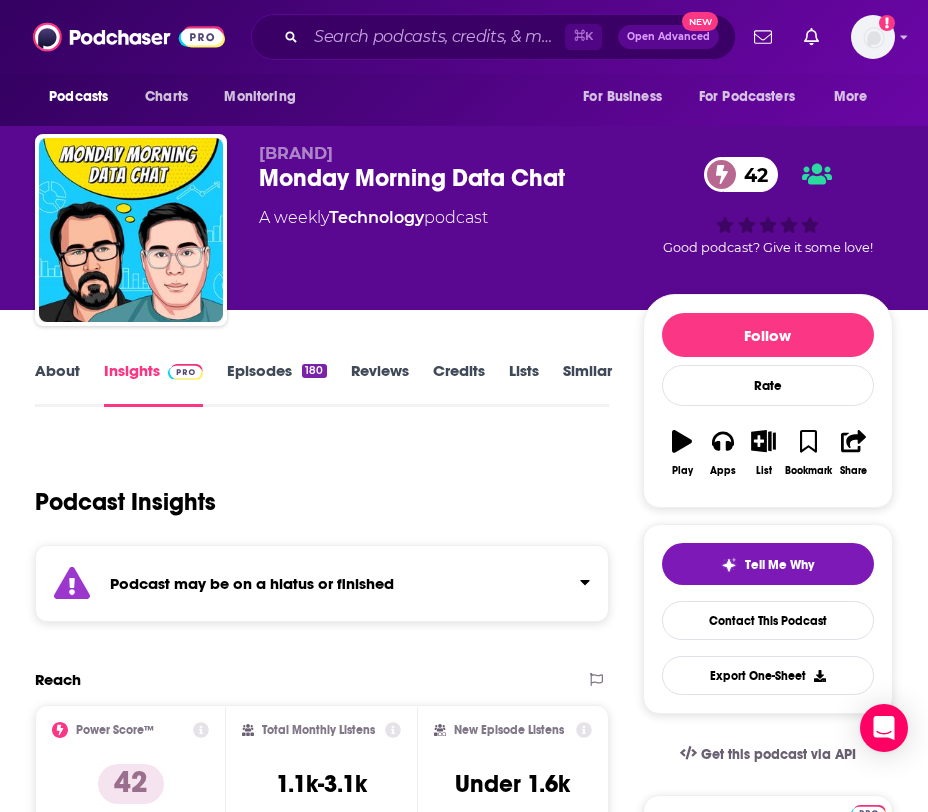 click on "⌘  K Open Advanced New" at bounding box center (493, 37) 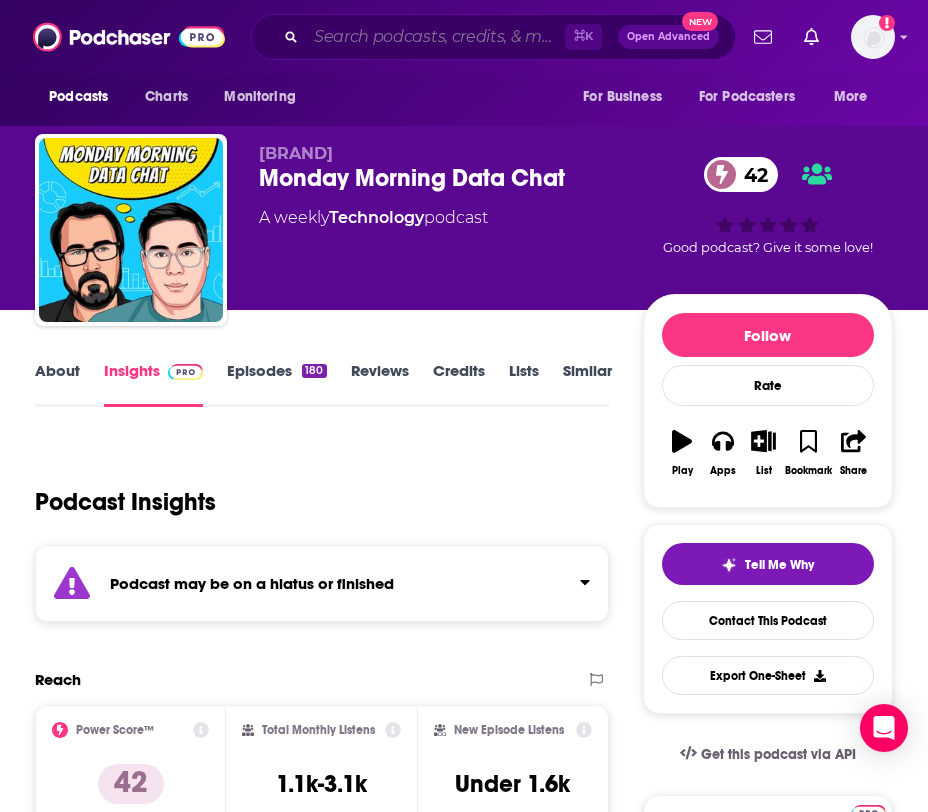 click at bounding box center [435, 37] 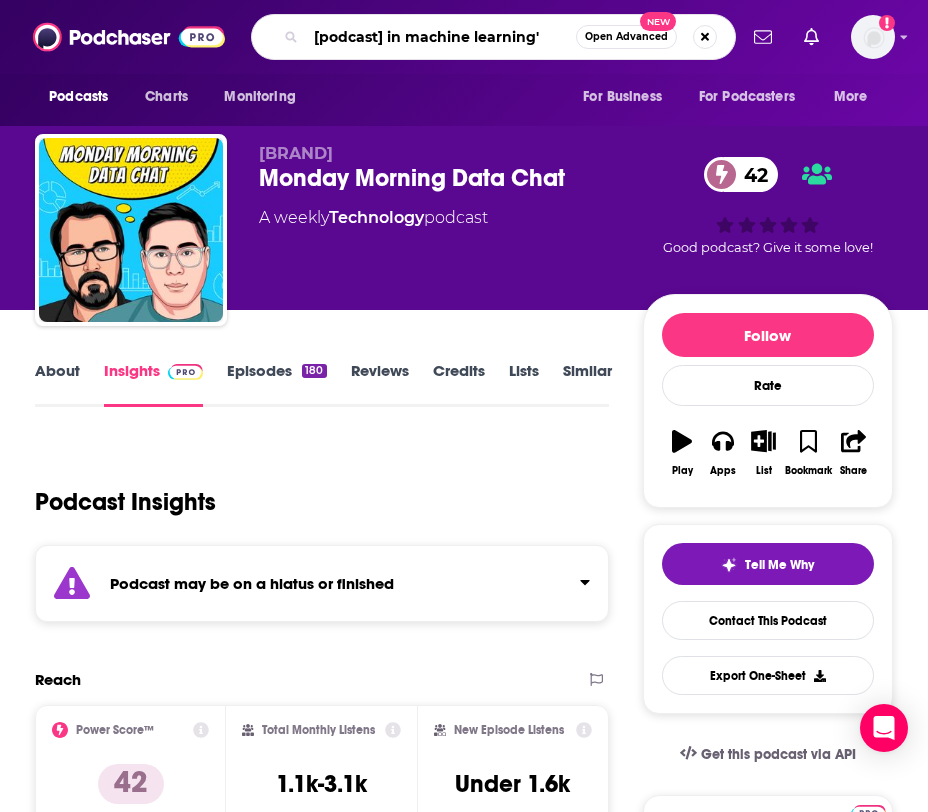 type on "[podcast] in machine learning" 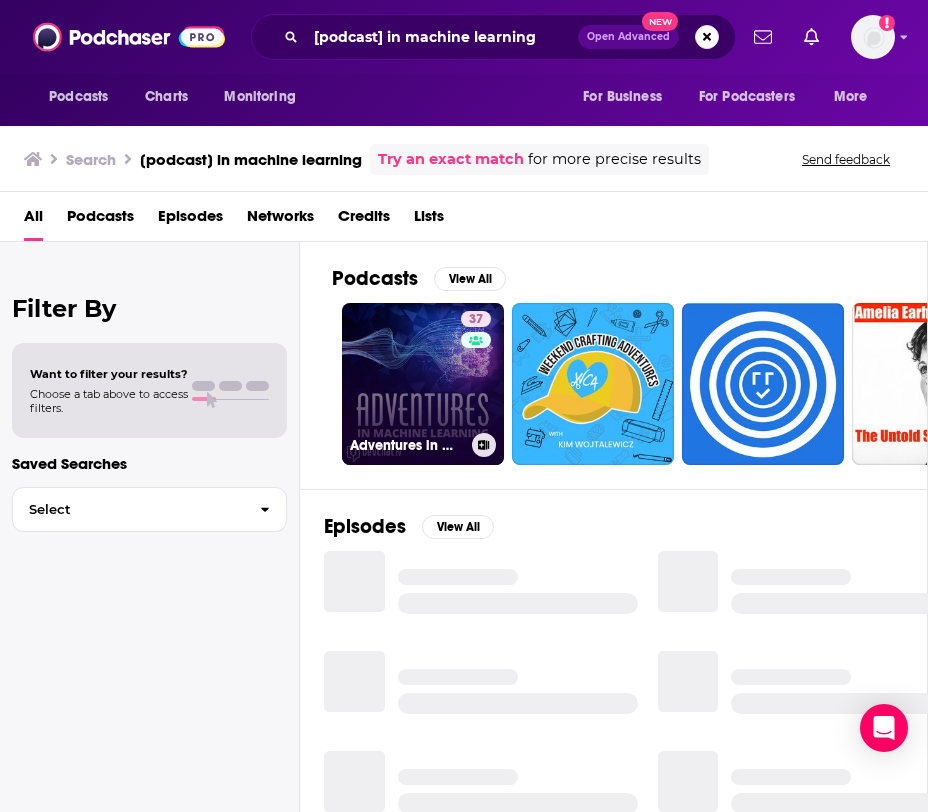 click on "[NUMBER] [podcast] in Machine Learning" at bounding box center [423, 384] 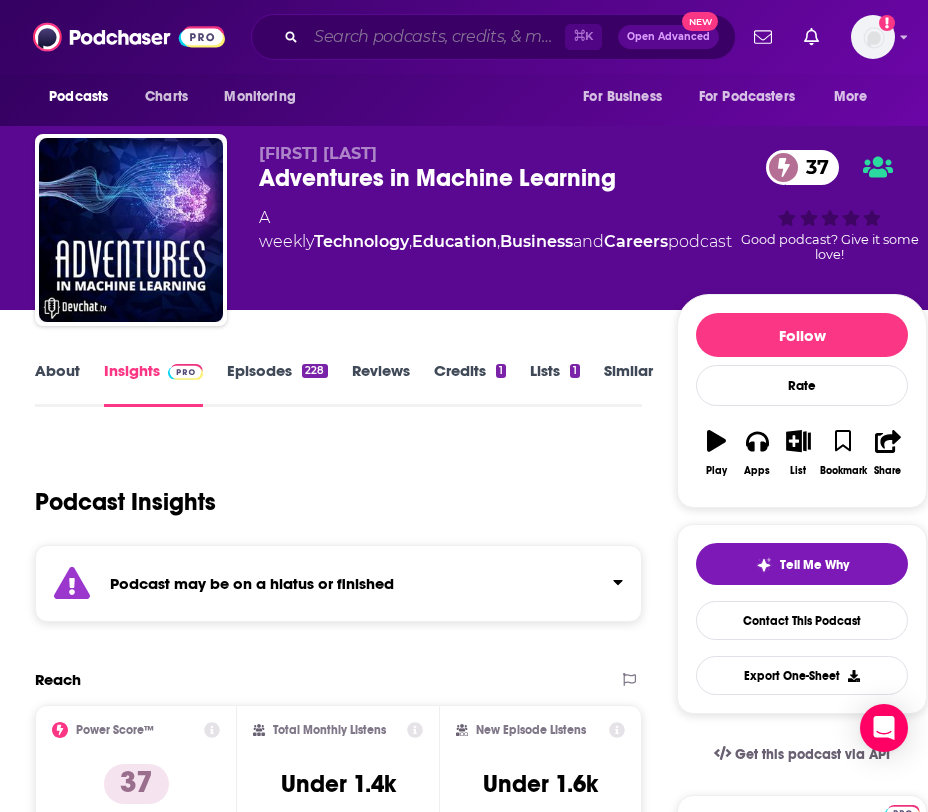 click at bounding box center (435, 37) 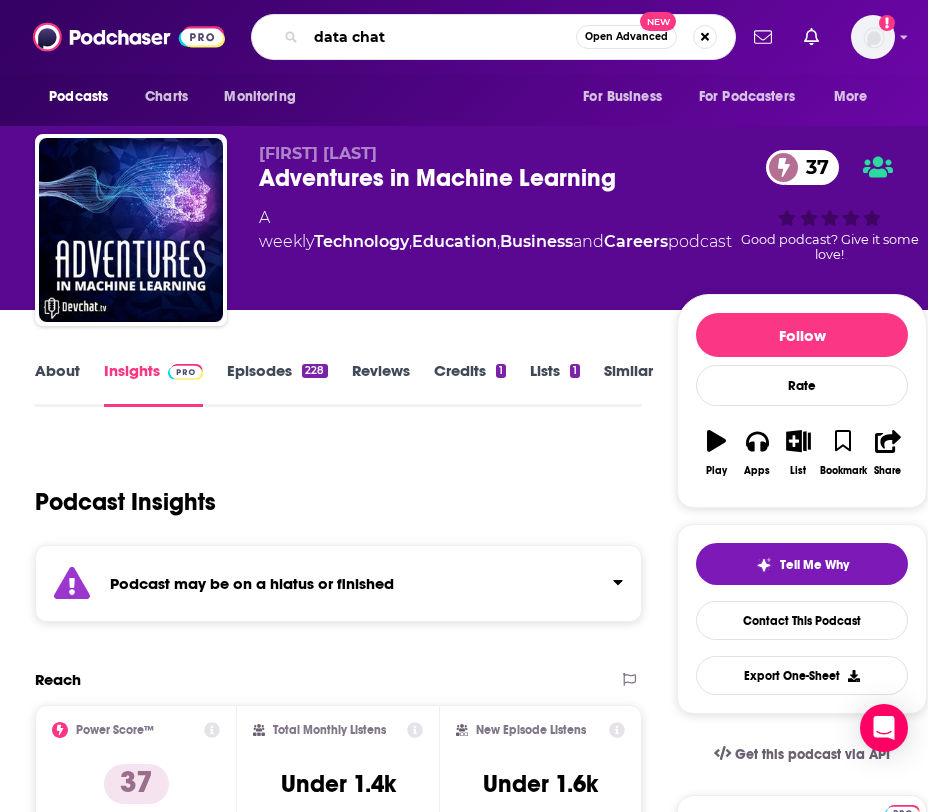 type on "data chats" 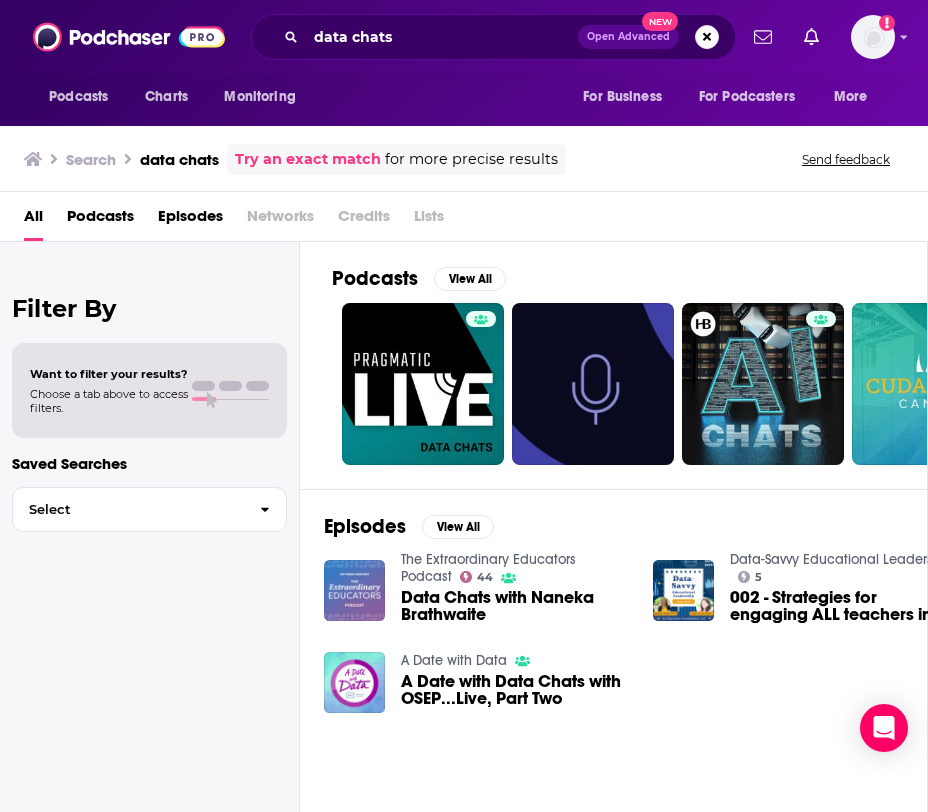 click at bounding box center (354, 590) 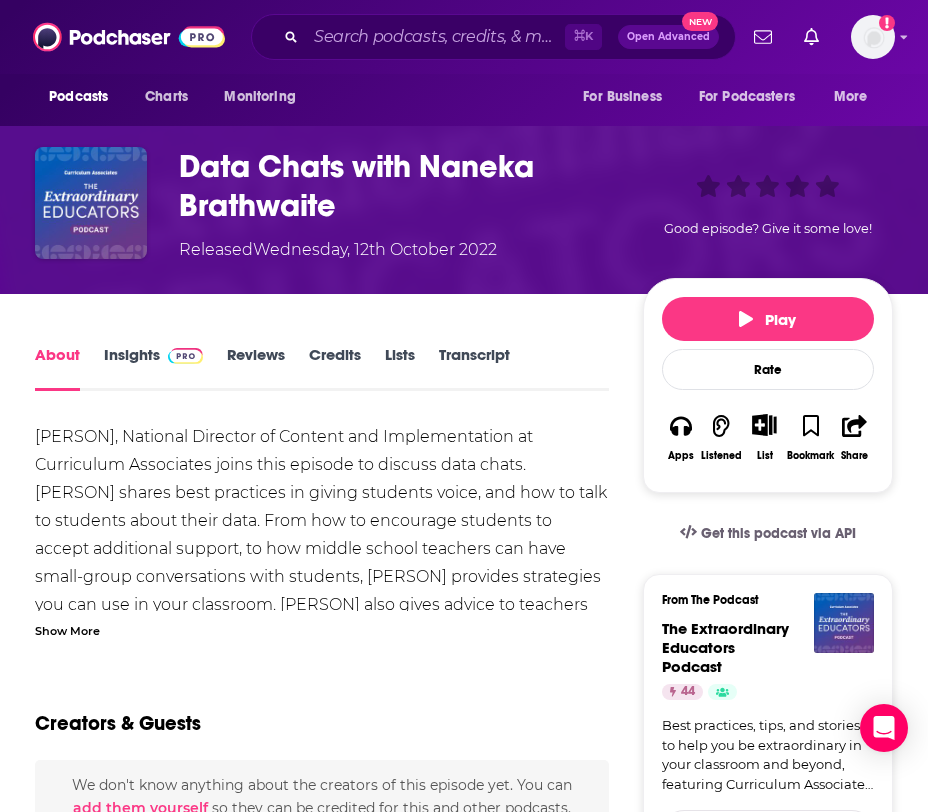 scroll, scrollTop: 91, scrollLeft: 0, axis: vertical 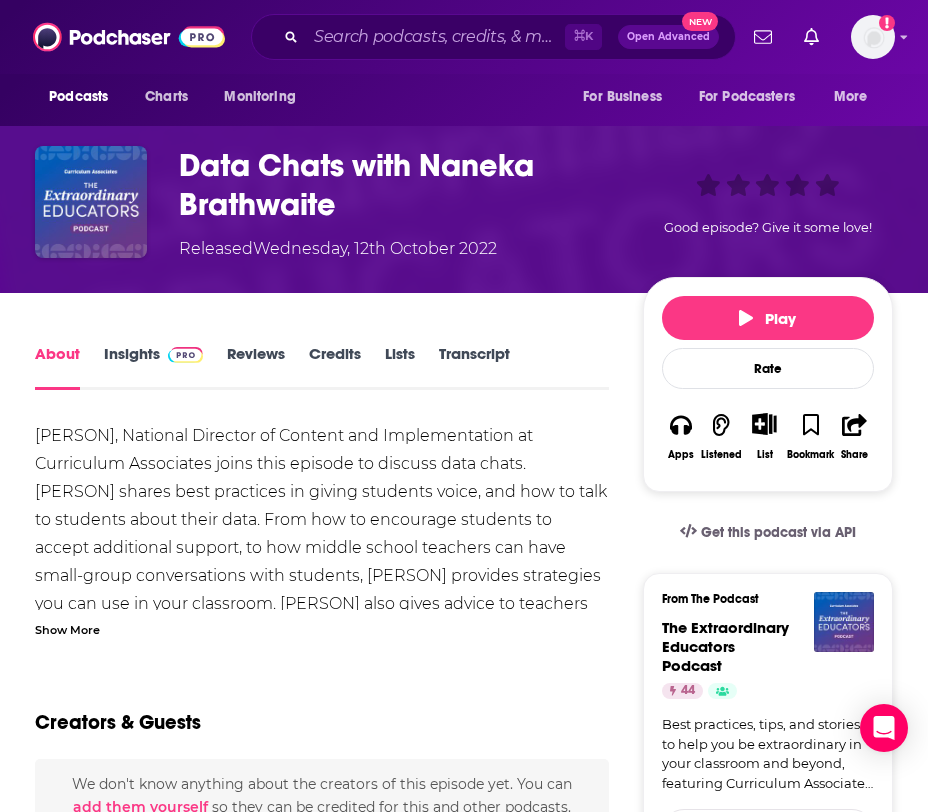 click at bounding box center [185, 355] 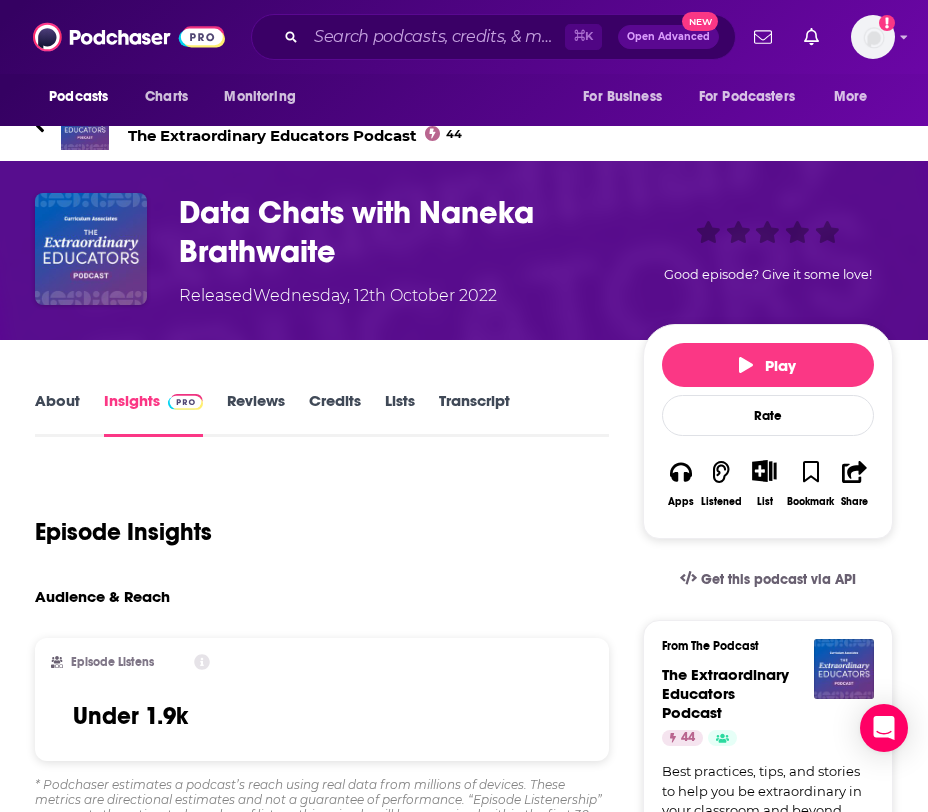 scroll, scrollTop: 36, scrollLeft: 0, axis: vertical 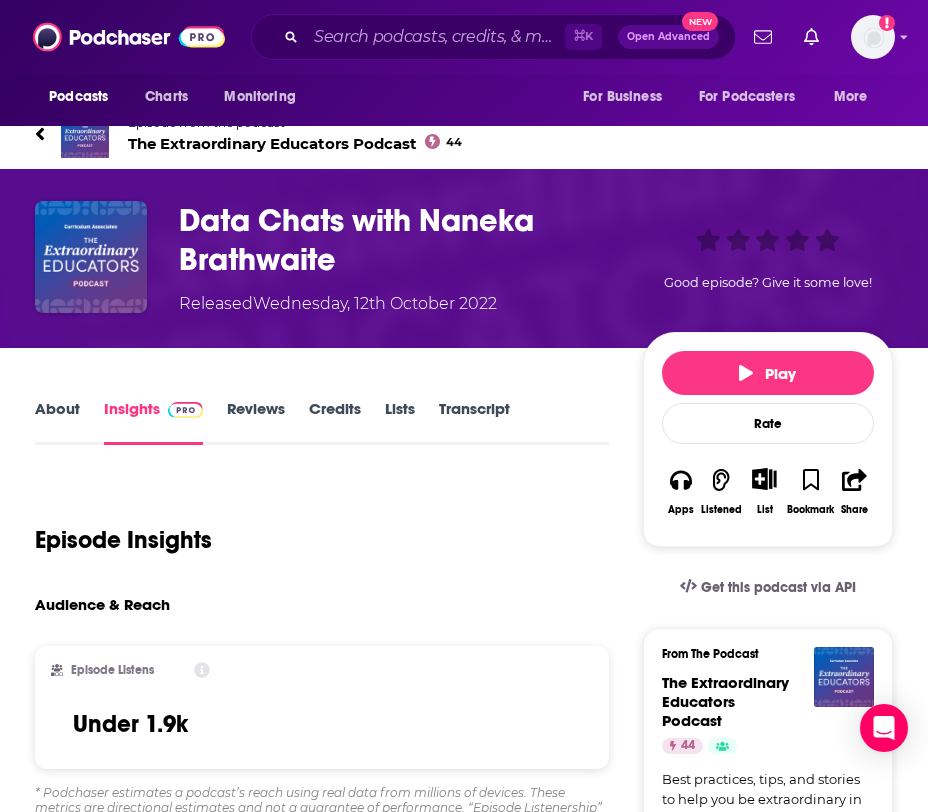 click on "Podcasts Charts Monitoring ⌘  K Open Advanced New For Business For Podcasters More Add a profile image" at bounding box center (464, 37) 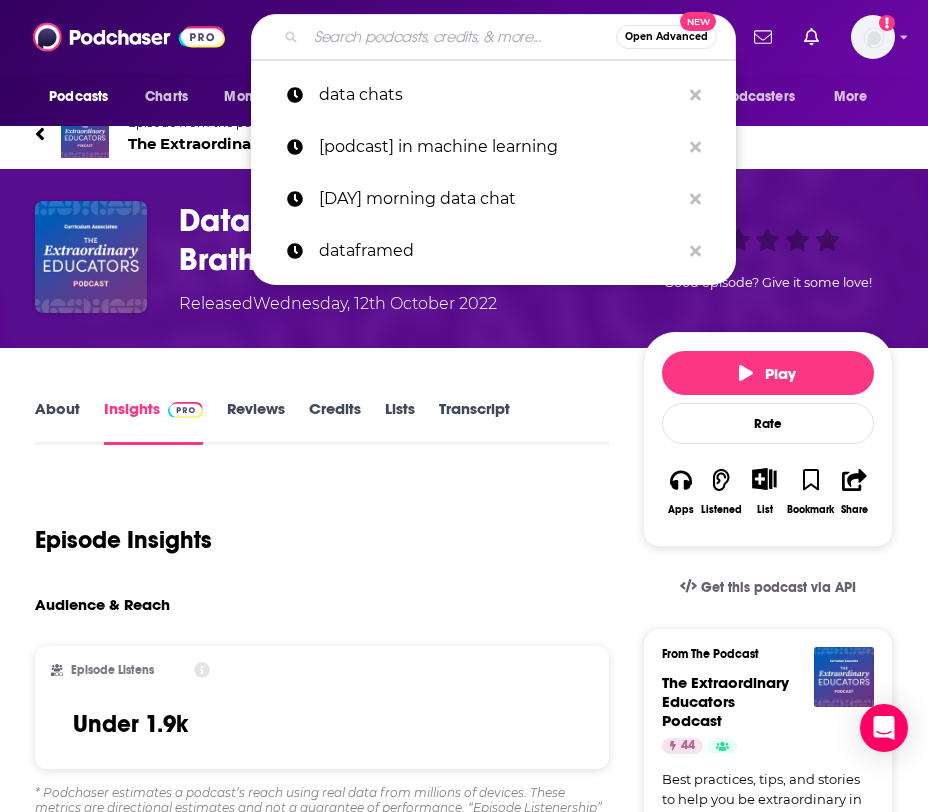 click at bounding box center [461, 37] 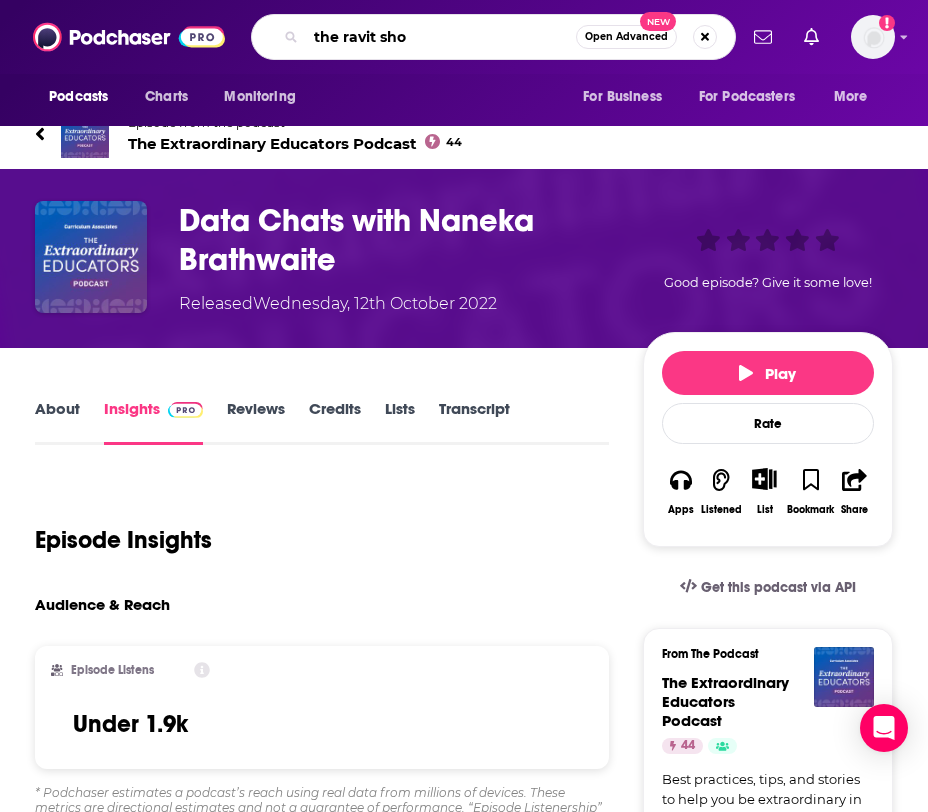 type on "the ravit show" 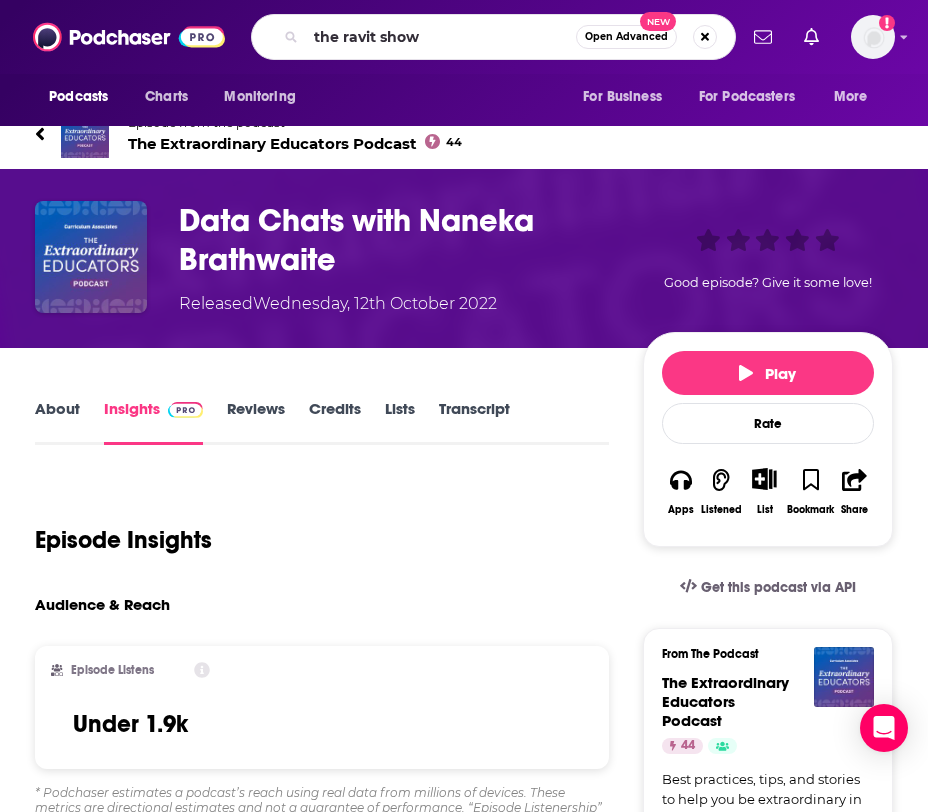 scroll, scrollTop: 0, scrollLeft: 0, axis: both 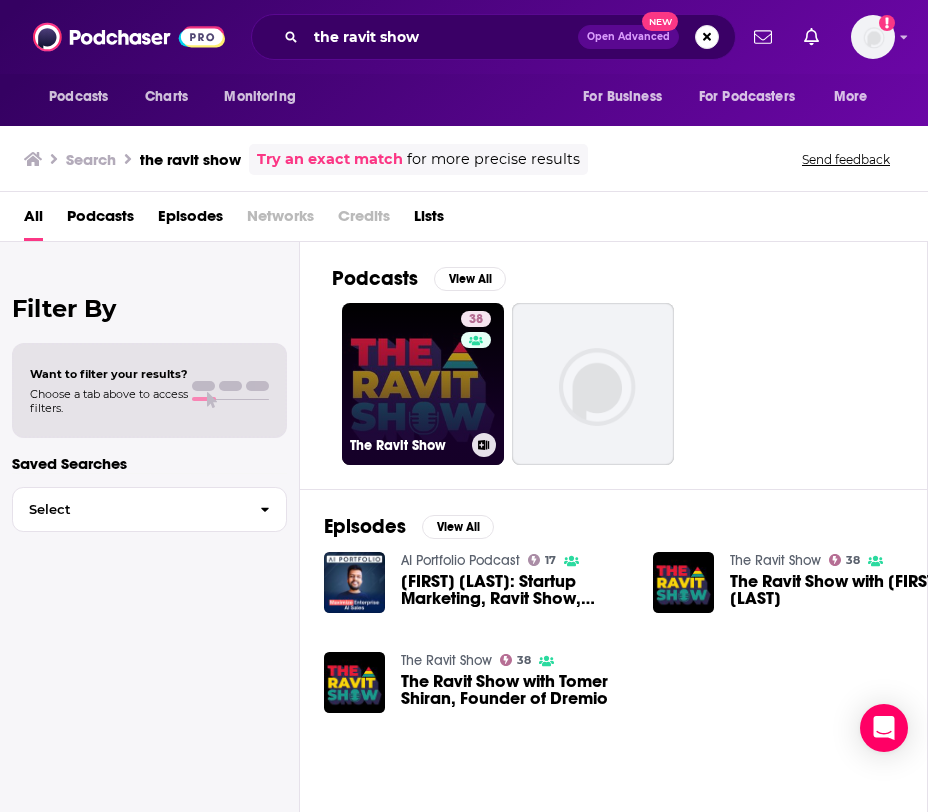 click on "38 The Ravit Show" at bounding box center (423, 384) 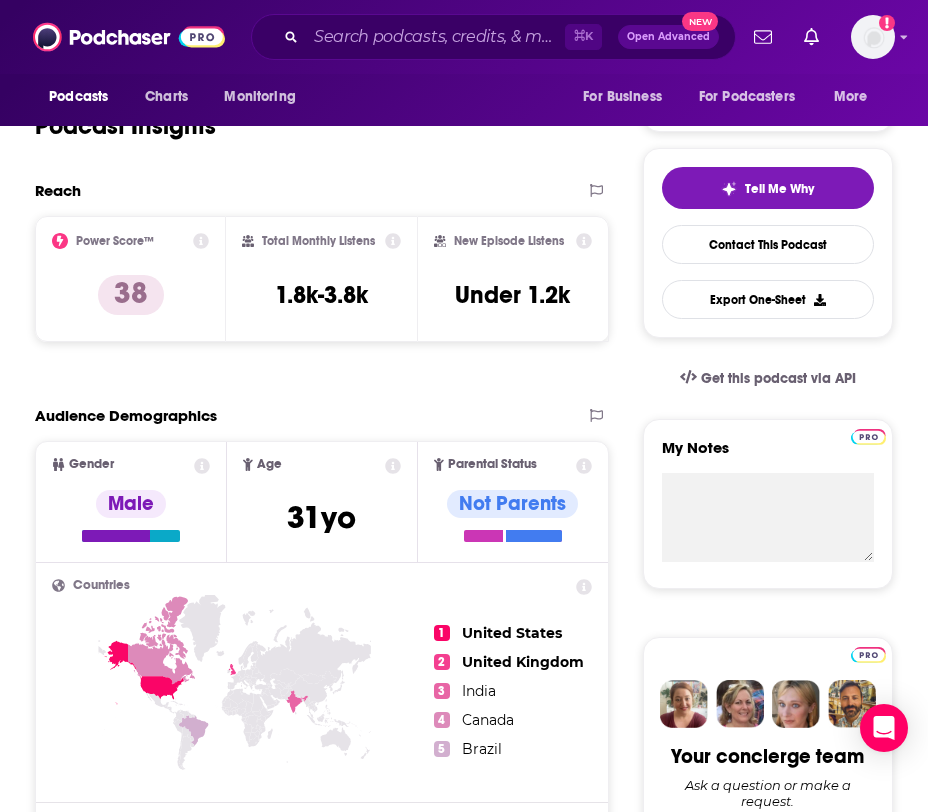 scroll, scrollTop: 0, scrollLeft: 0, axis: both 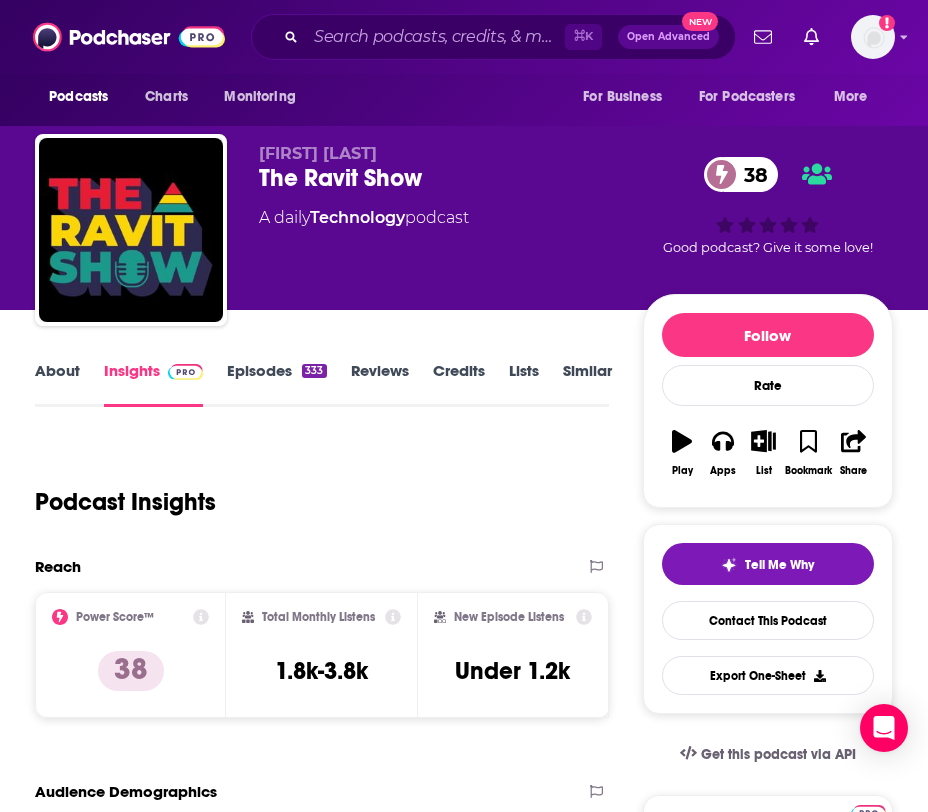click on "About Insights Episodes 333 Reviews Credits Lists Similar Podcast Insights Reach & Audience Content Brand Safety Social Contacts Charts Rate Card Sponsors Details Similar Contact Podcast Open Website Reach Power Score™ 38 Total Monthly Listens 1.8k-3.8k New Episode Listens Under 1.2k Export One-Sheet Audience Demographics Gender Male Age 31 yo Parental Status Not Parents Countries 1 United States 2 United Kingdom 3 India 4 Canada 5 Brazil Education Level Mostly Higher Education Content Political Skew Neutral/Mixed Brand Safety & Suitability Information about brand safety is not yet available. Socials Youtube @theravitshow 341k X/Twitter @RavitShow 28 Instagram @theravitshow 56k LinkedIn @theravitshow/ Link Contacts Submit a request for contacts for this podcast. Charts All Charts All Categories All Countries This podcast isn't ranking on any Apple or Spotify charts today. Estimated Rate Card Placement Cost Pre -roll Ads played before an episode . $ 1 - $ 100 Mid -roll Ads played during an episode ." at bounding box center [464, 3547] 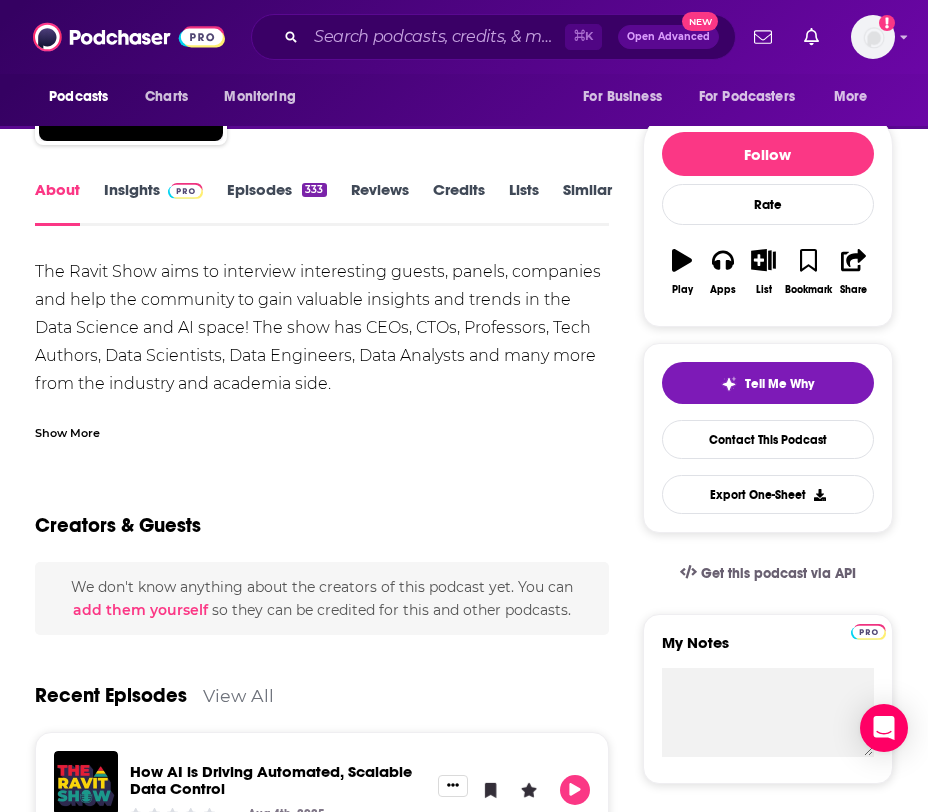 scroll, scrollTop: 183, scrollLeft: 0, axis: vertical 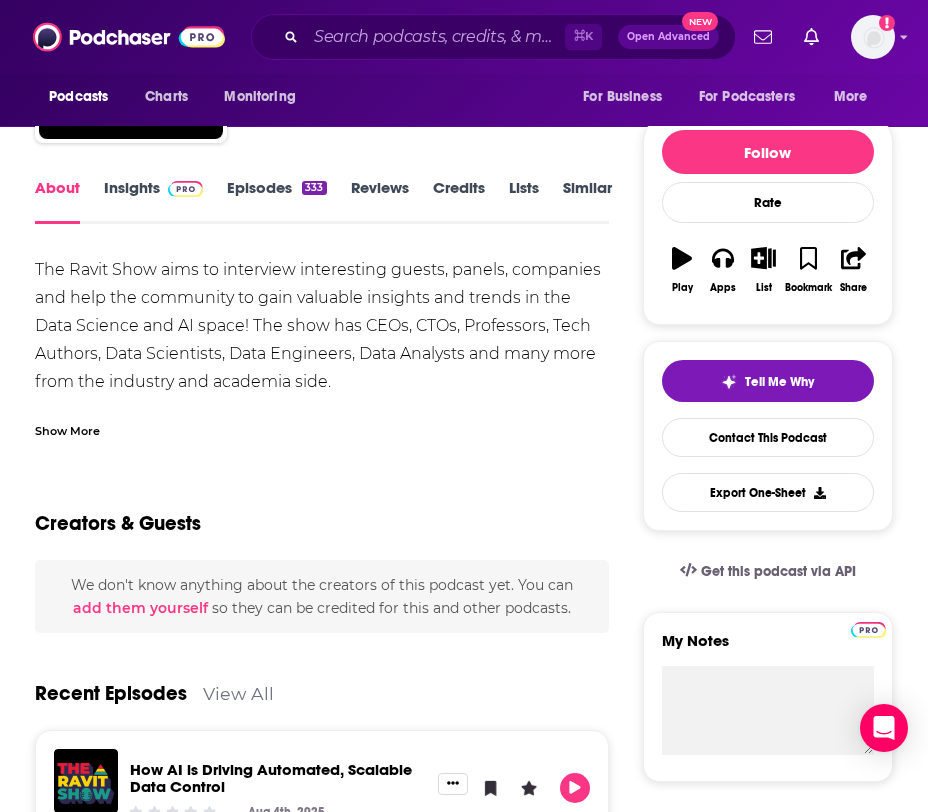 click on "Insights" at bounding box center (153, 201) 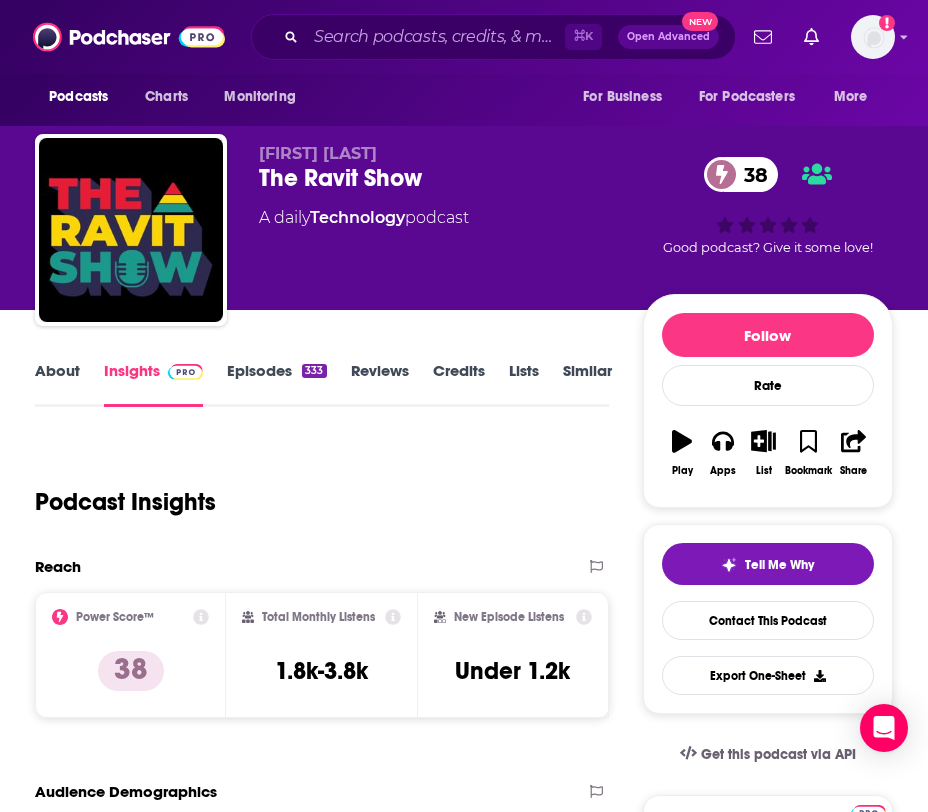 scroll, scrollTop: 15, scrollLeft: 0, axis: vertical 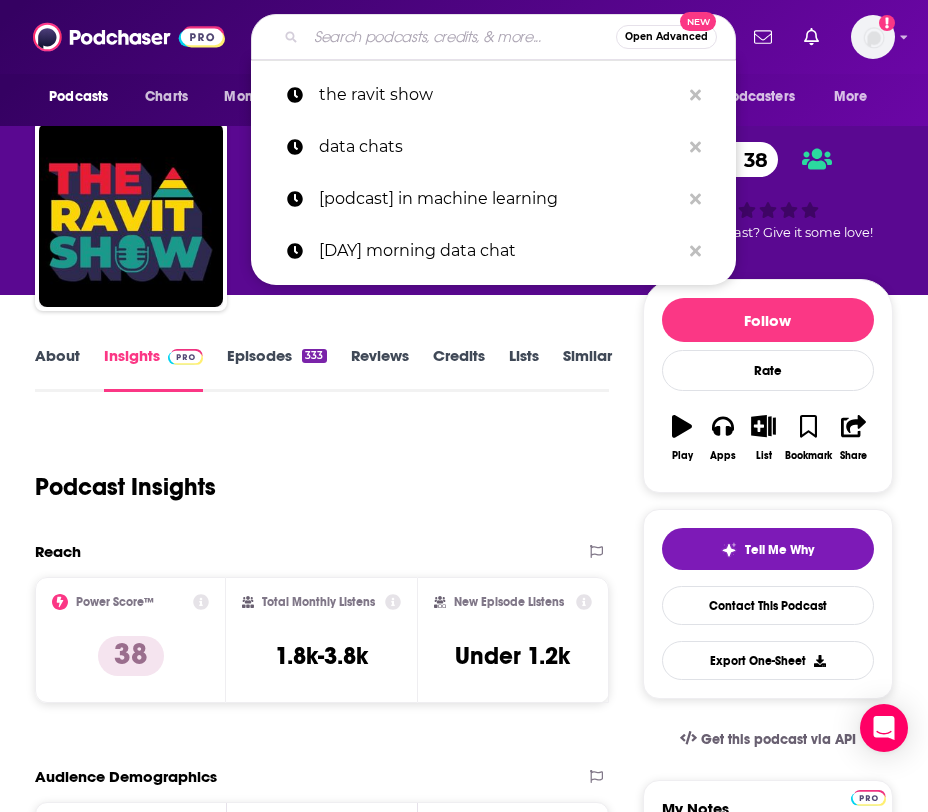 click at bounding box center [461, 37] 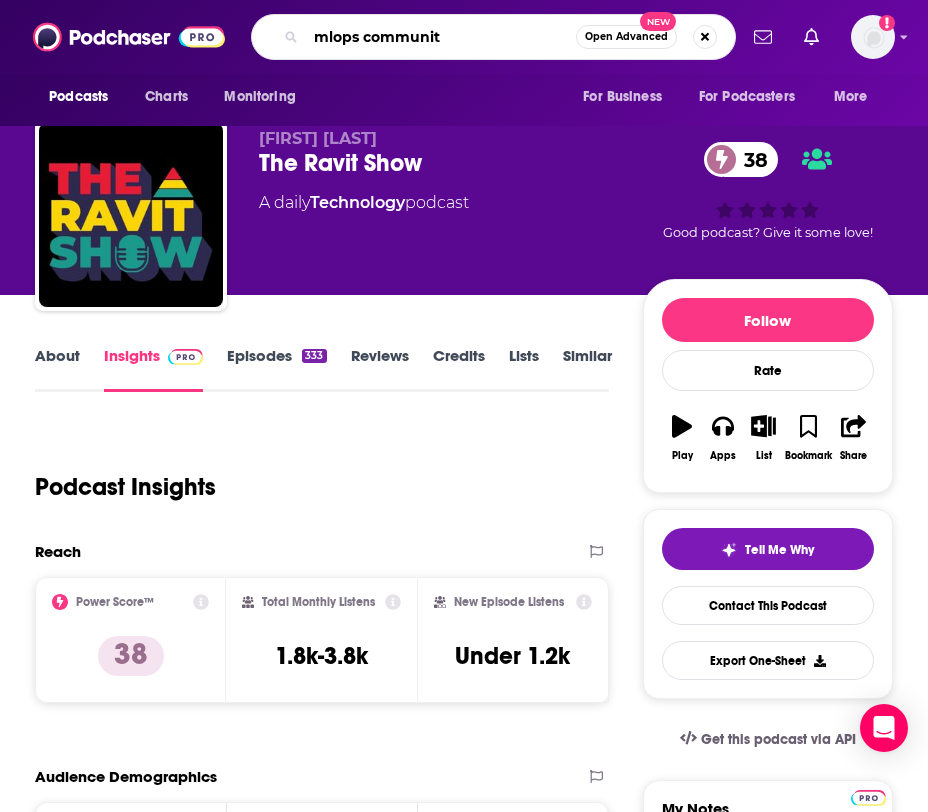 type on "mlops community" 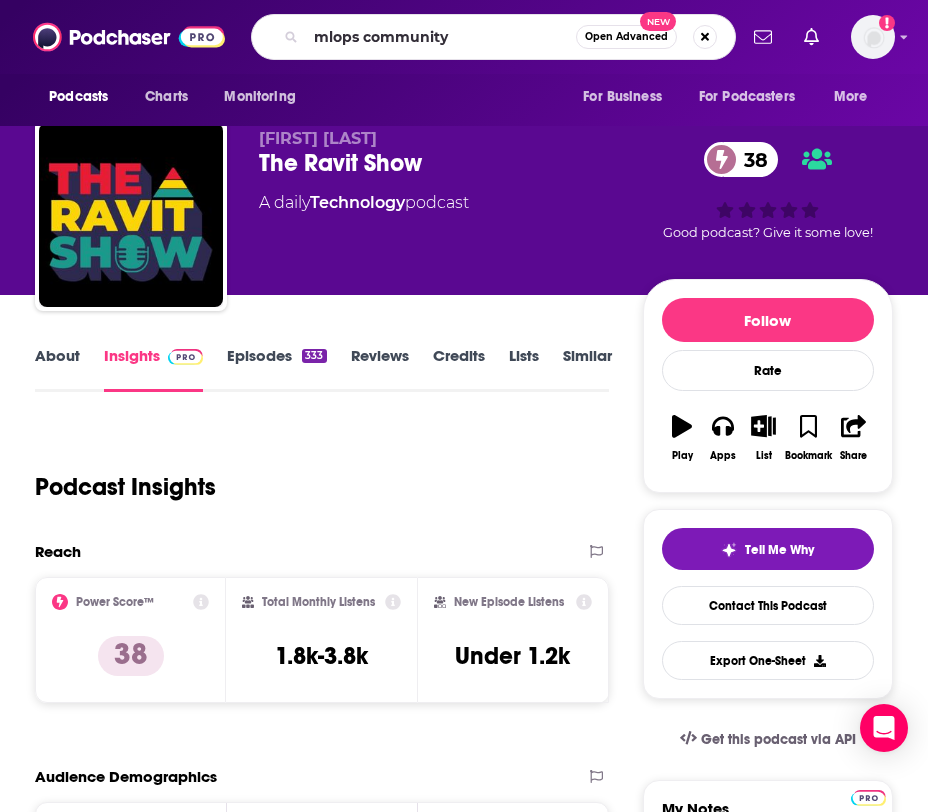 scroll, scrollTop: 0, scrollLeft: 0, axis: both 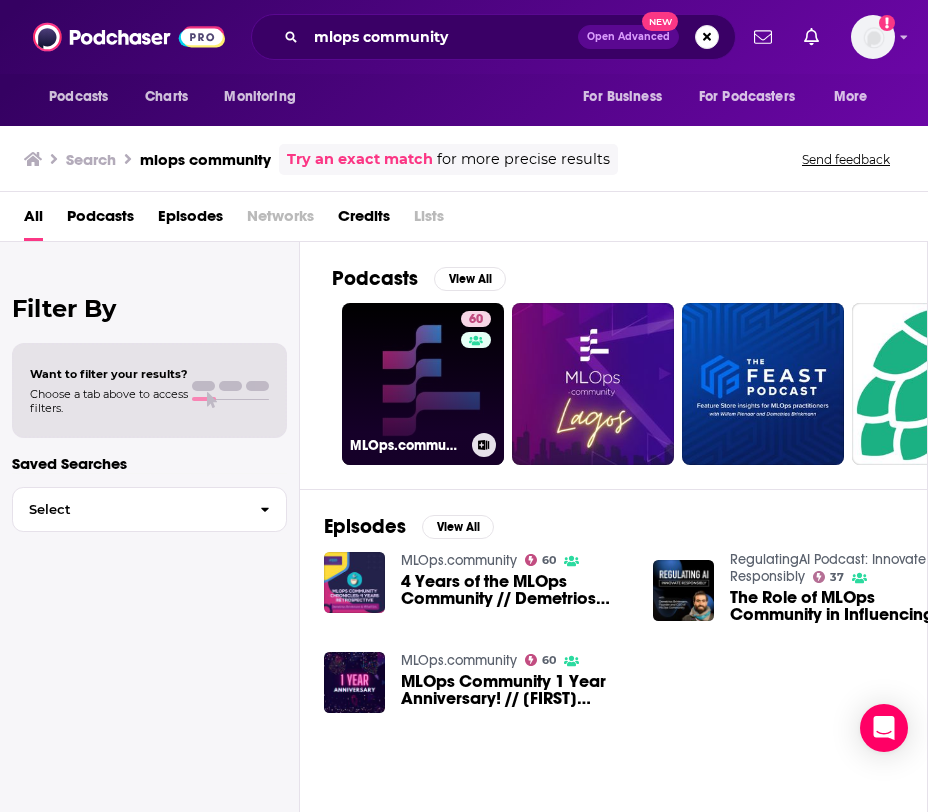 click on "60 MLOps.community" at bounding box center [423, 384] 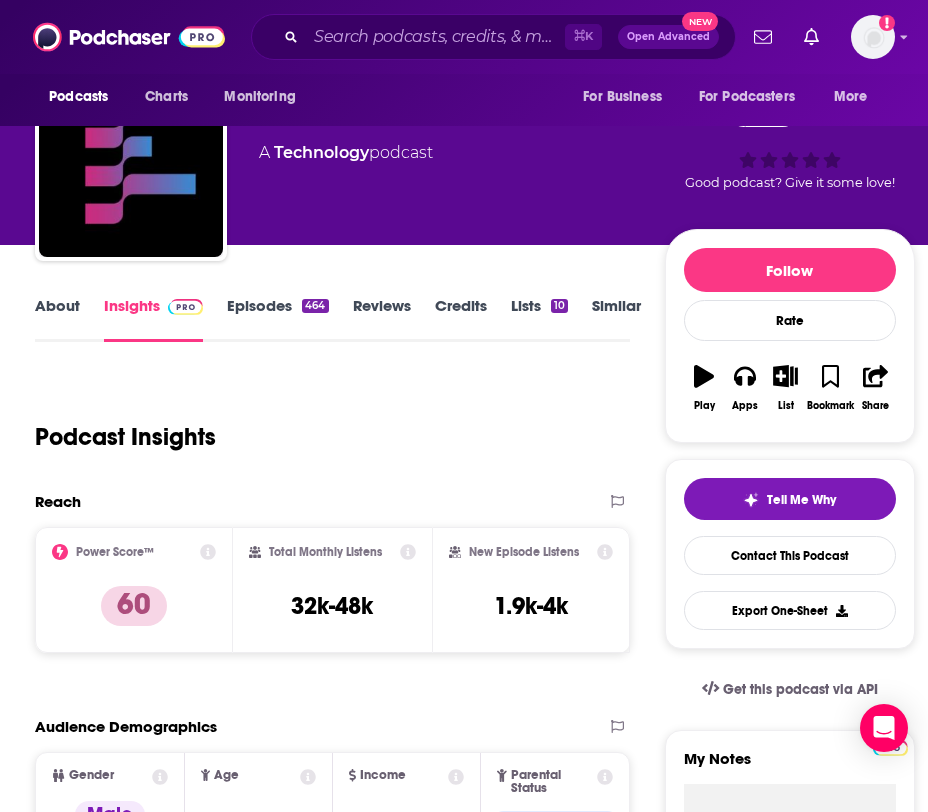 scroll, scrollTop: 0, scrollLeft: 0, axis: both 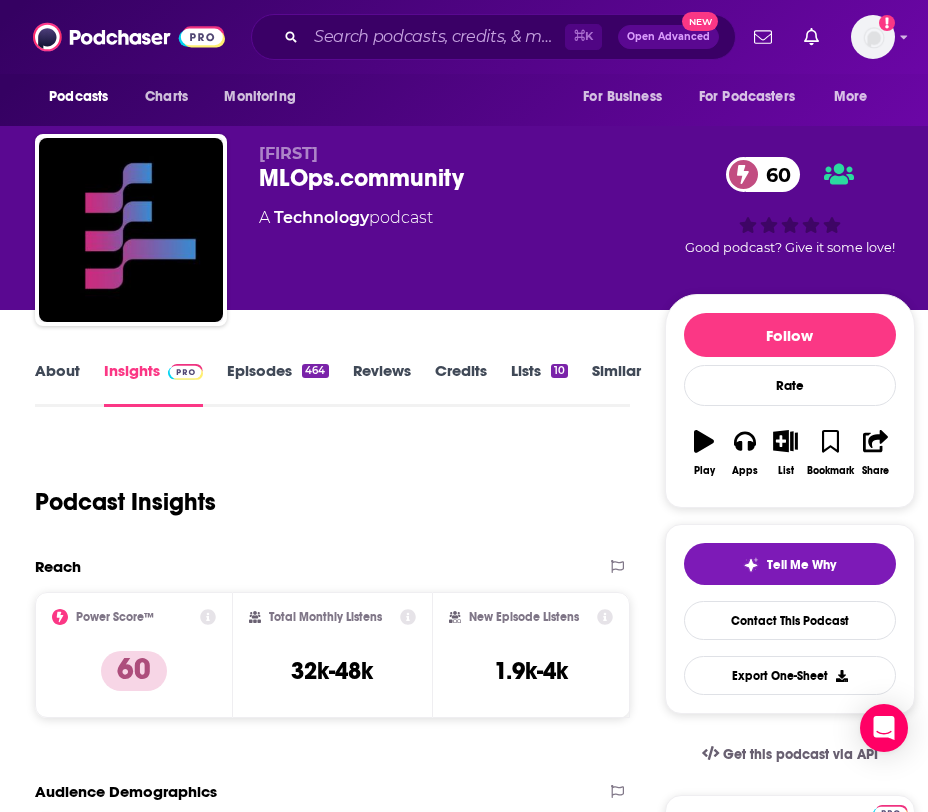 click on "About" at bounding box center [57, 384] 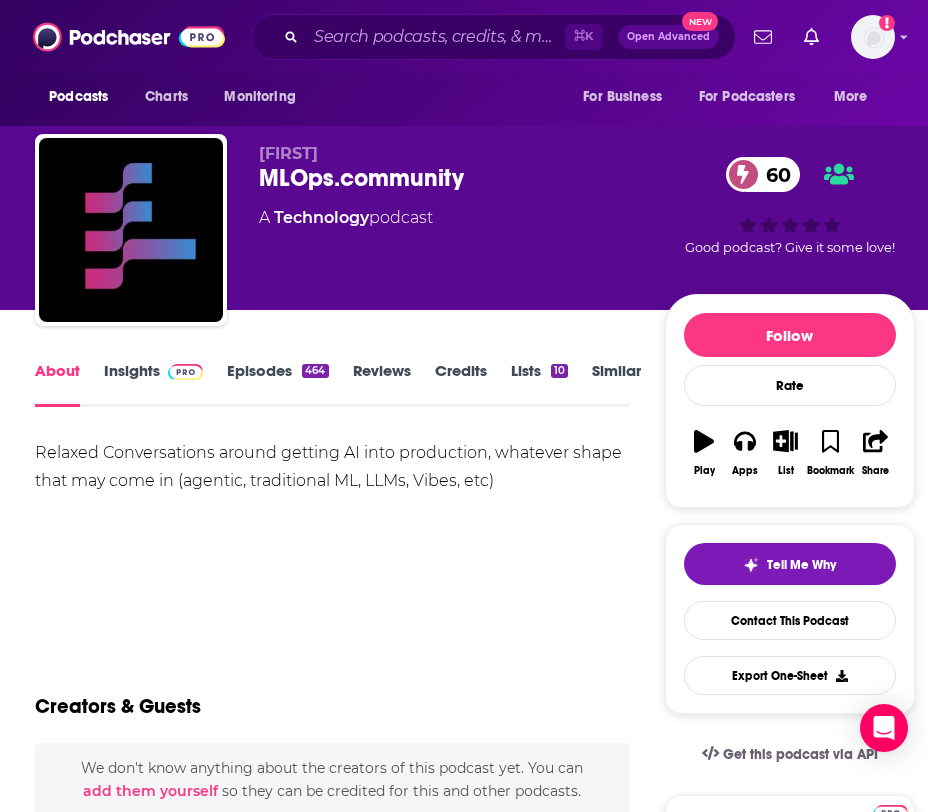 click on "Episodes 464" at bounding box center (277, 384) 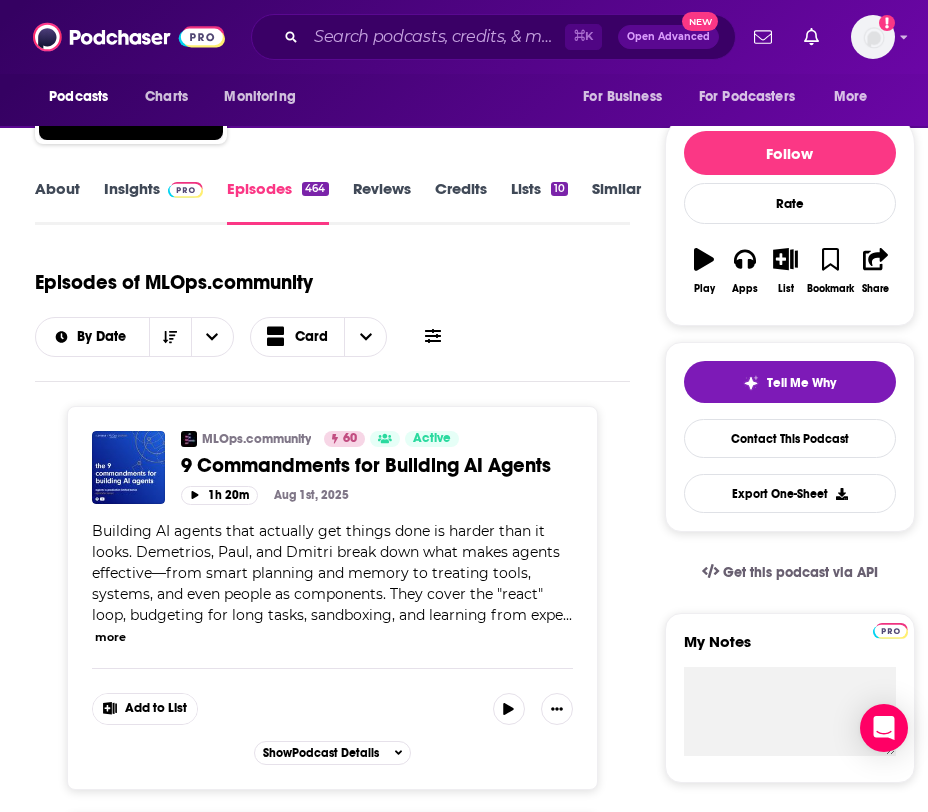 scroll, scrollTop: 0, scrollLeft: 0, axis: both 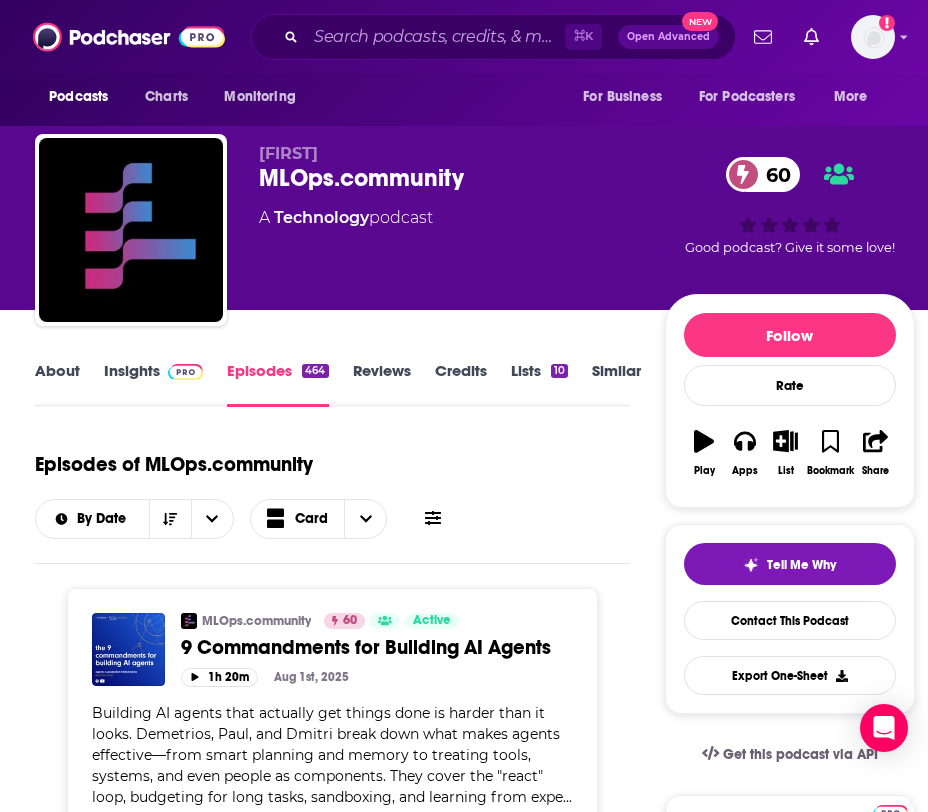 click on "About" at bounding box center [57, 384] 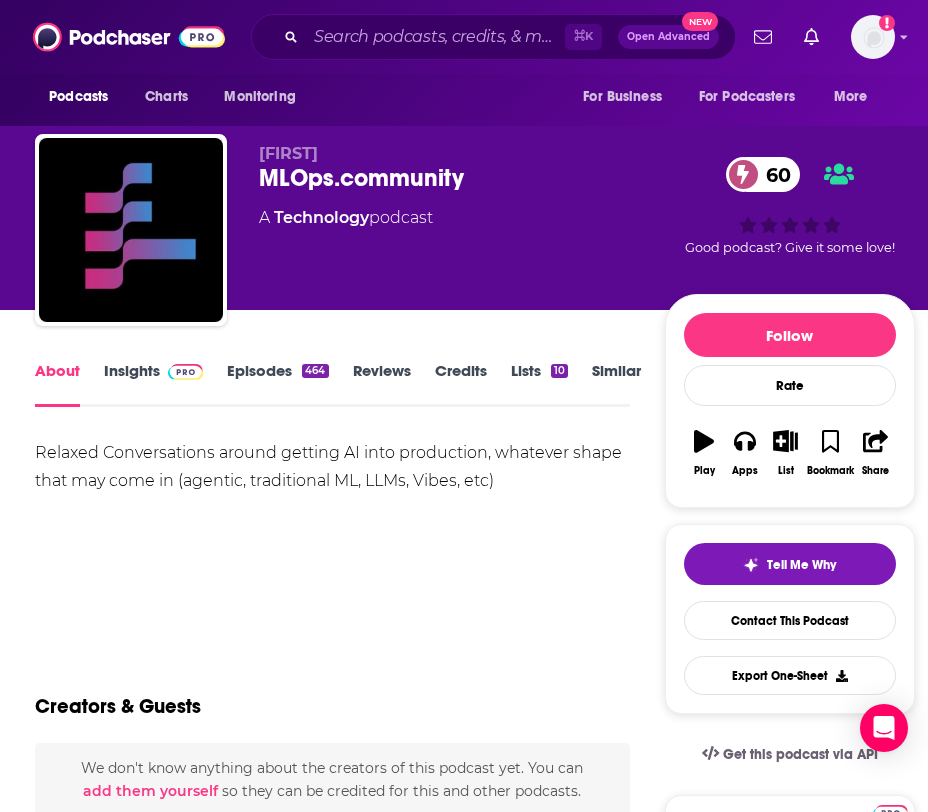 click on "Insights" at bounding box center (153, 384) 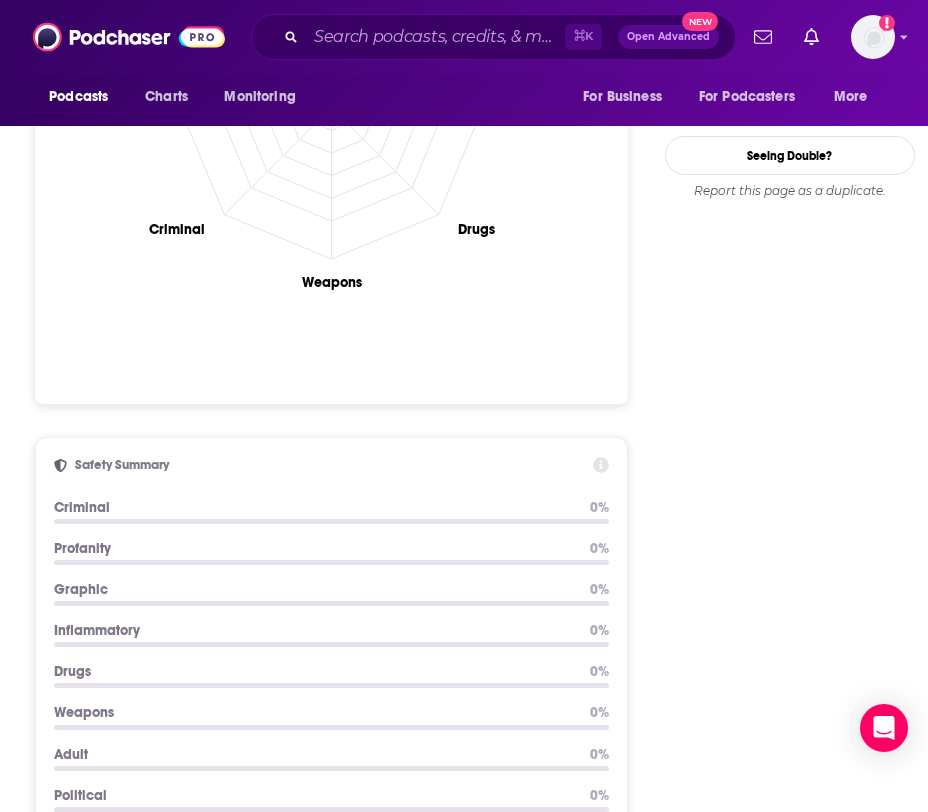scroll, scrollTop: 0, scrollLeft: 0, axis: both 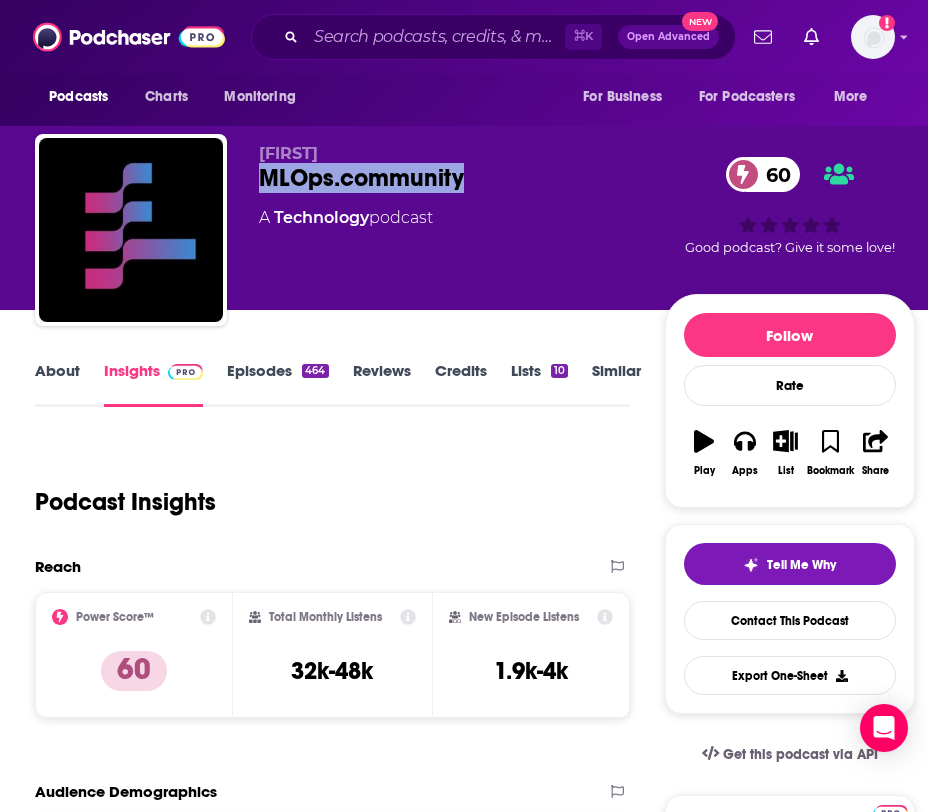 drag, startPoint x: 480, startPoint y: 184, endPoint x: 252, endPoint y: 184, distance: 228 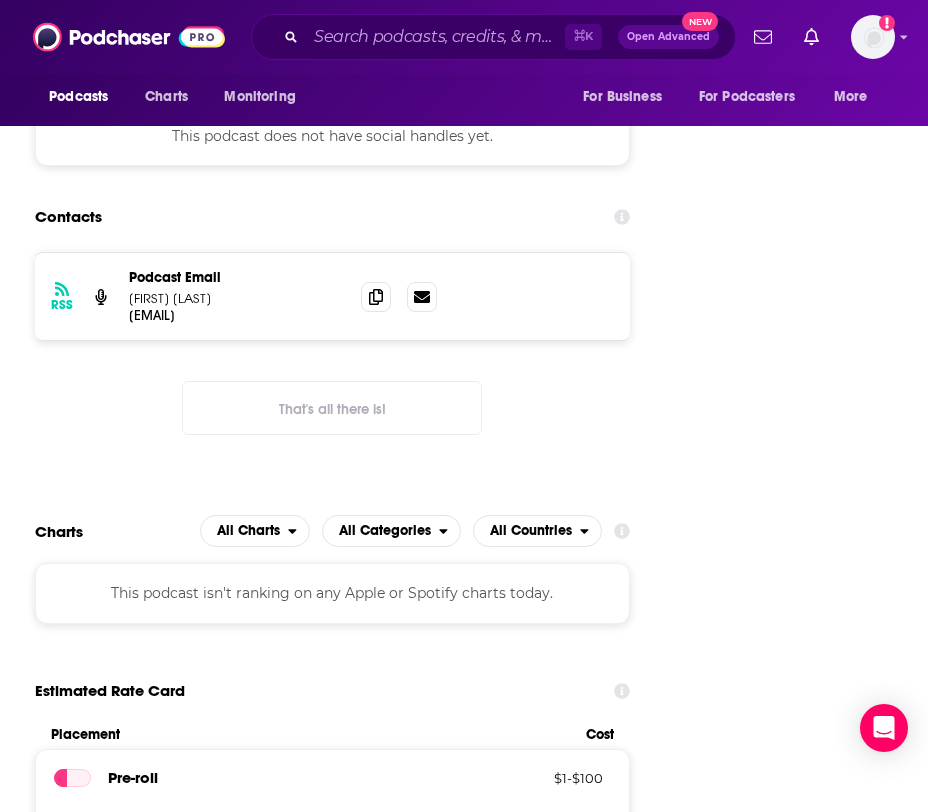 scroll, scrollTop: 2737, scrollLeft: 0, axis: vertical 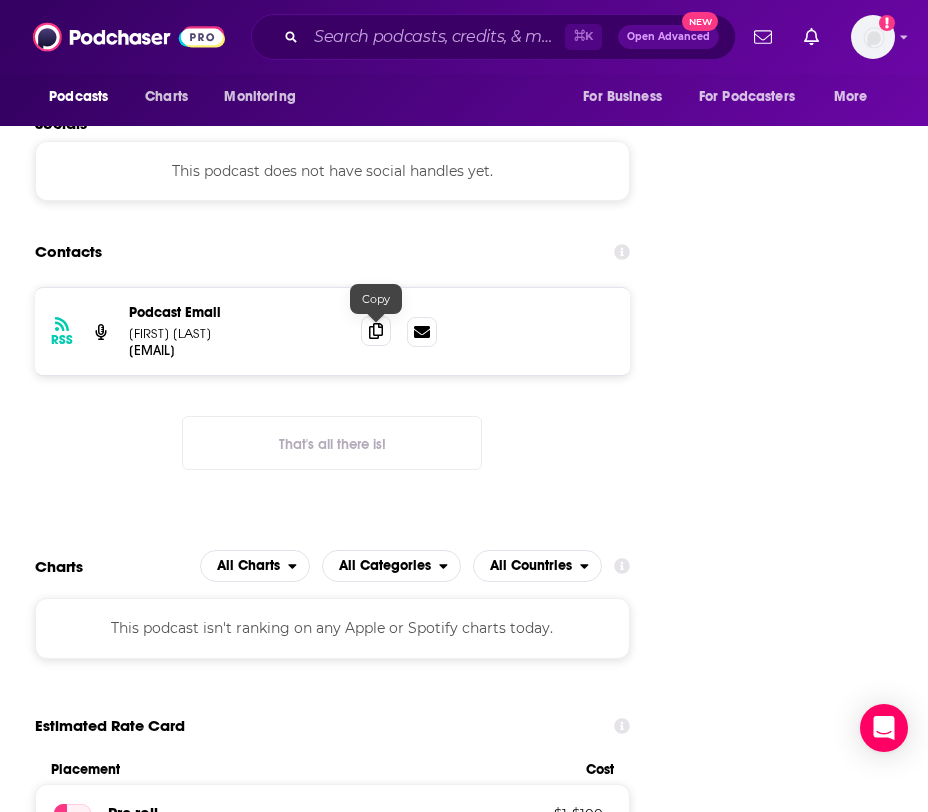 click 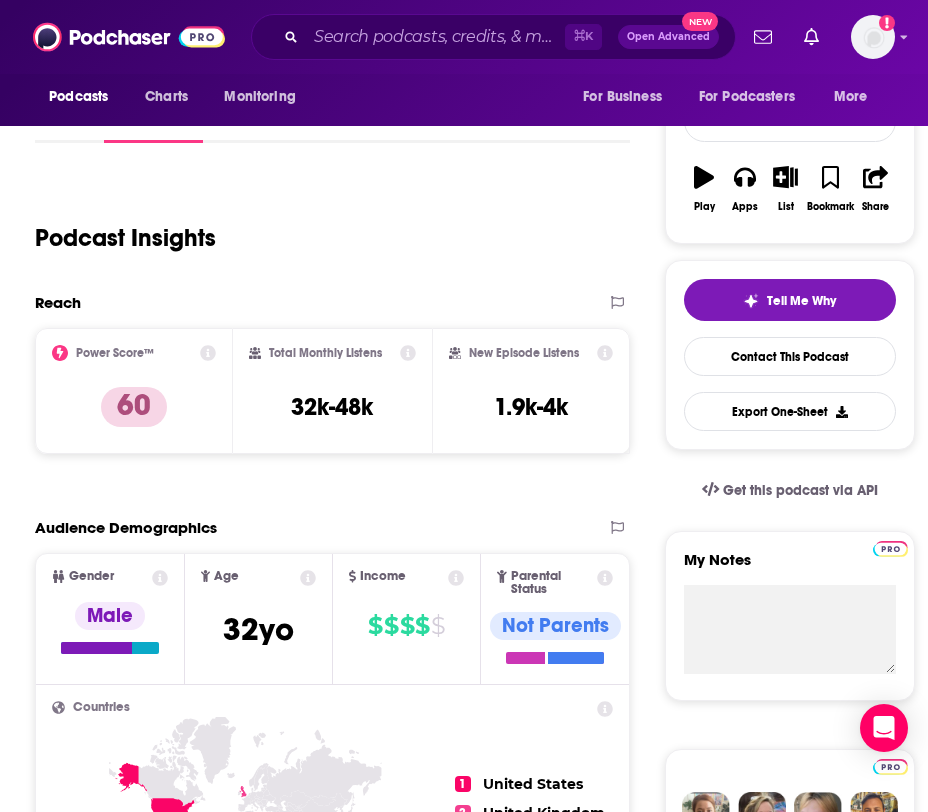 scroll, scrollTop: 122, scrollLeft: 0, axis: vertical 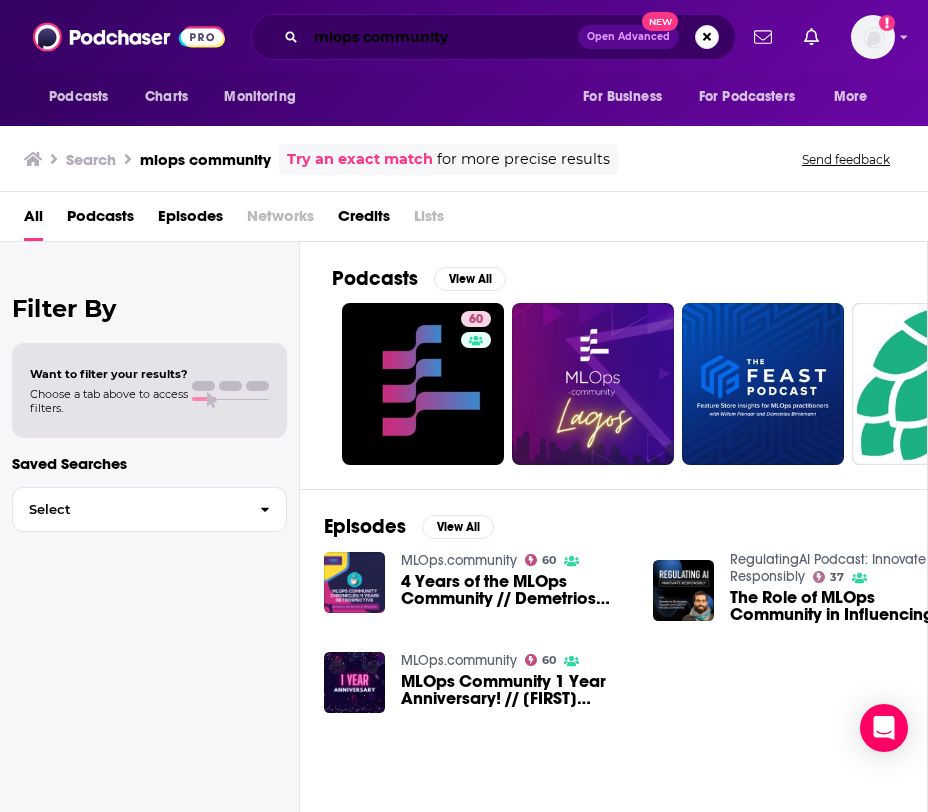 click on "mlops community" at bounding box center (442, 37) 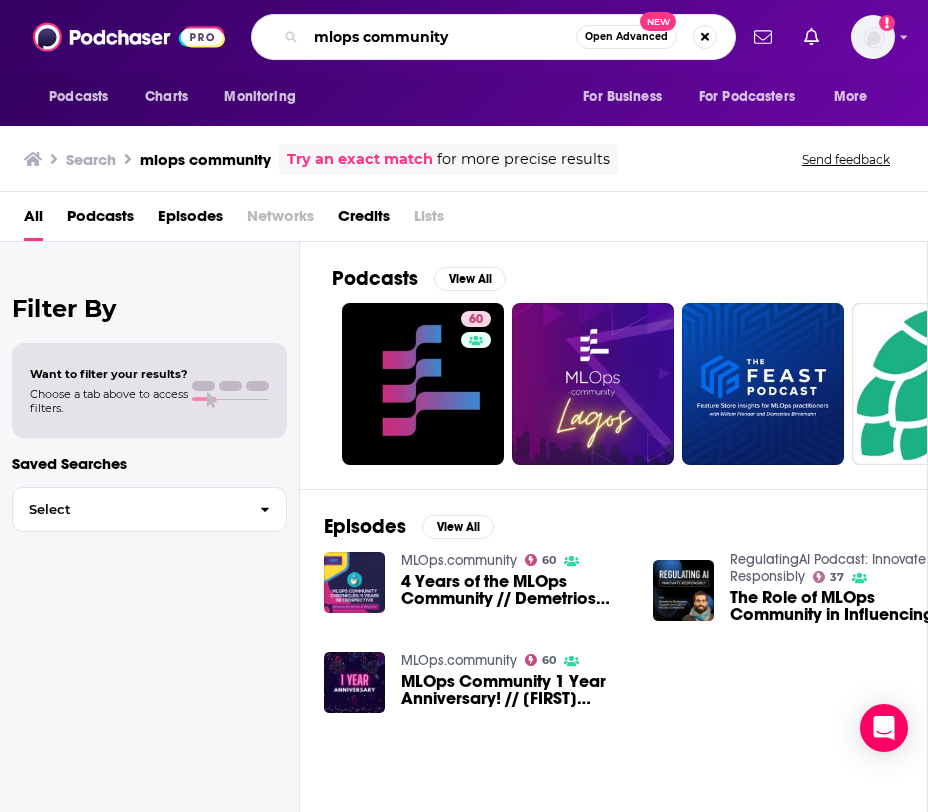 click on "mlops community" at bounding box center (441, 37) 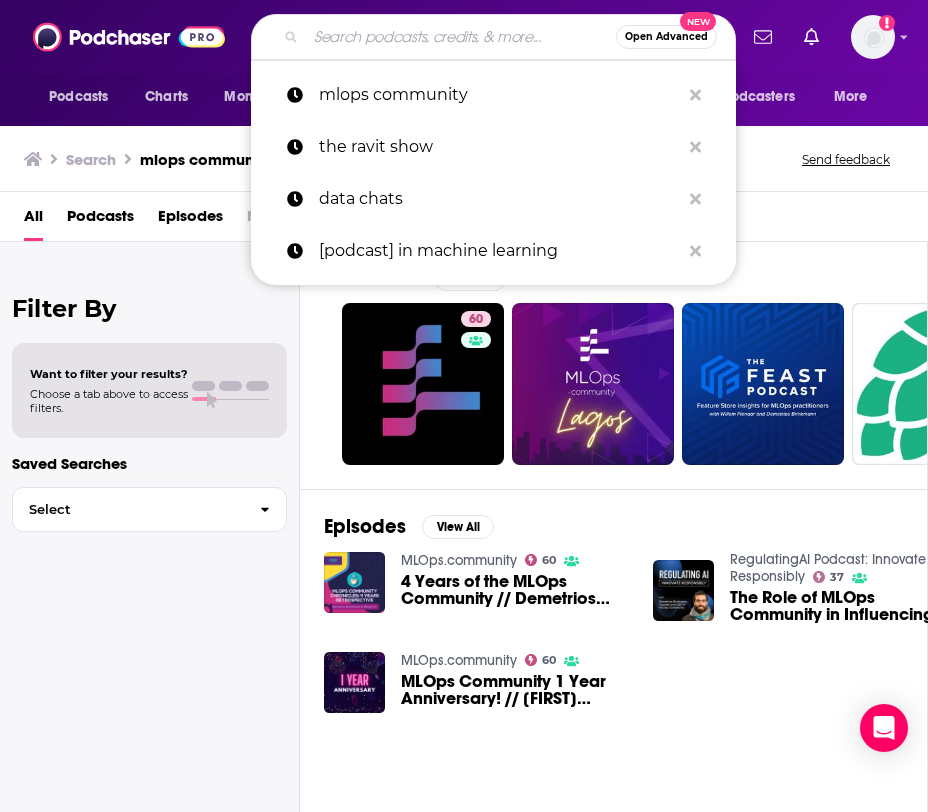 paste on "Data Bites" 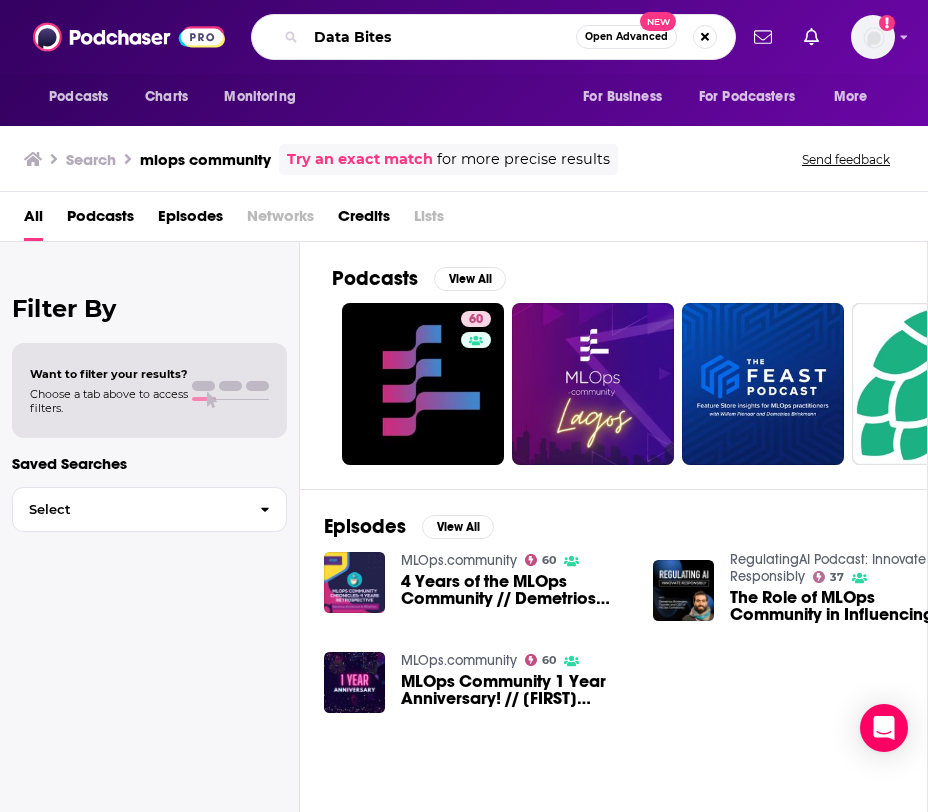 type on "Data Bites" 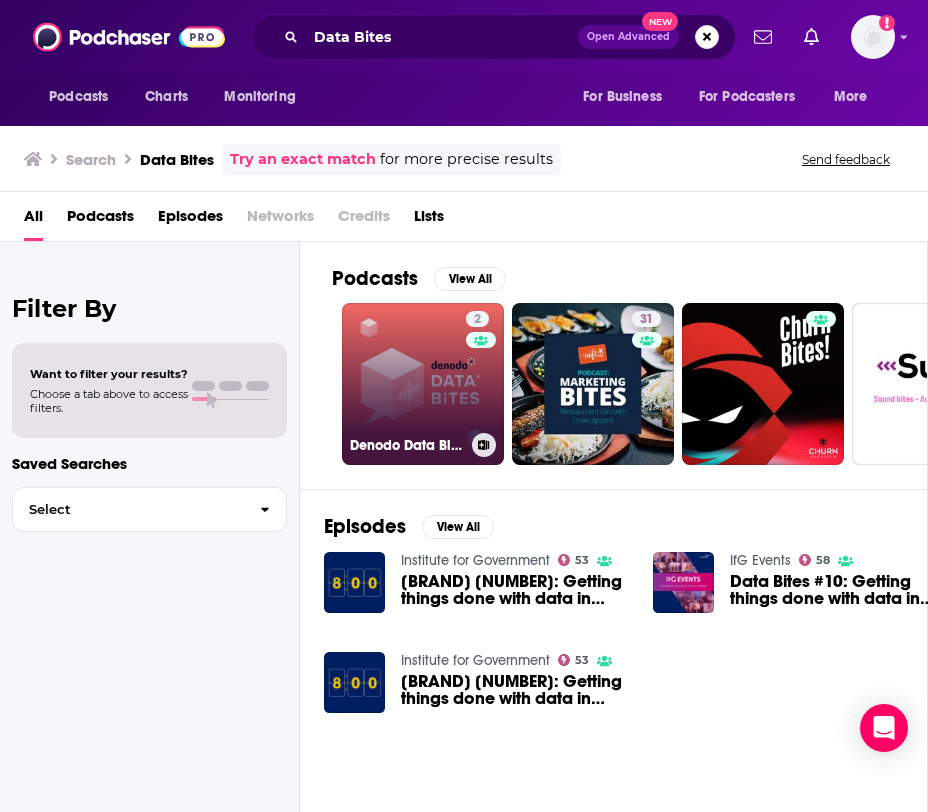 click on "2 Denodo Data Bites" at bounding box center (423, 384) 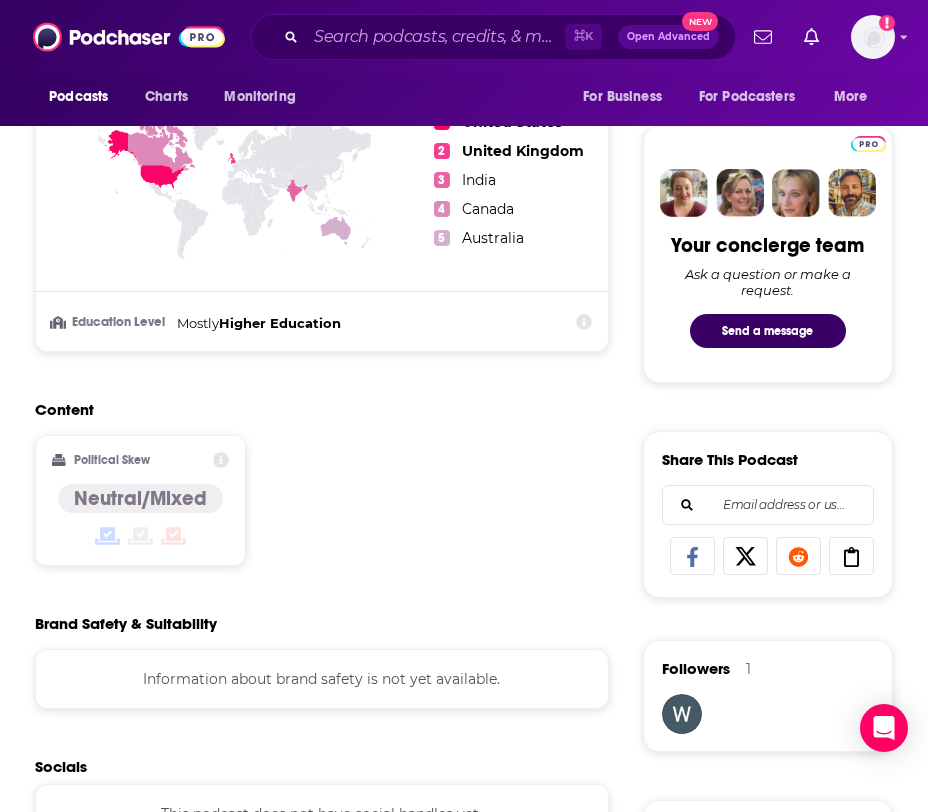 scroll, scrollTop: 0, scrollLeft: 0, axis: both 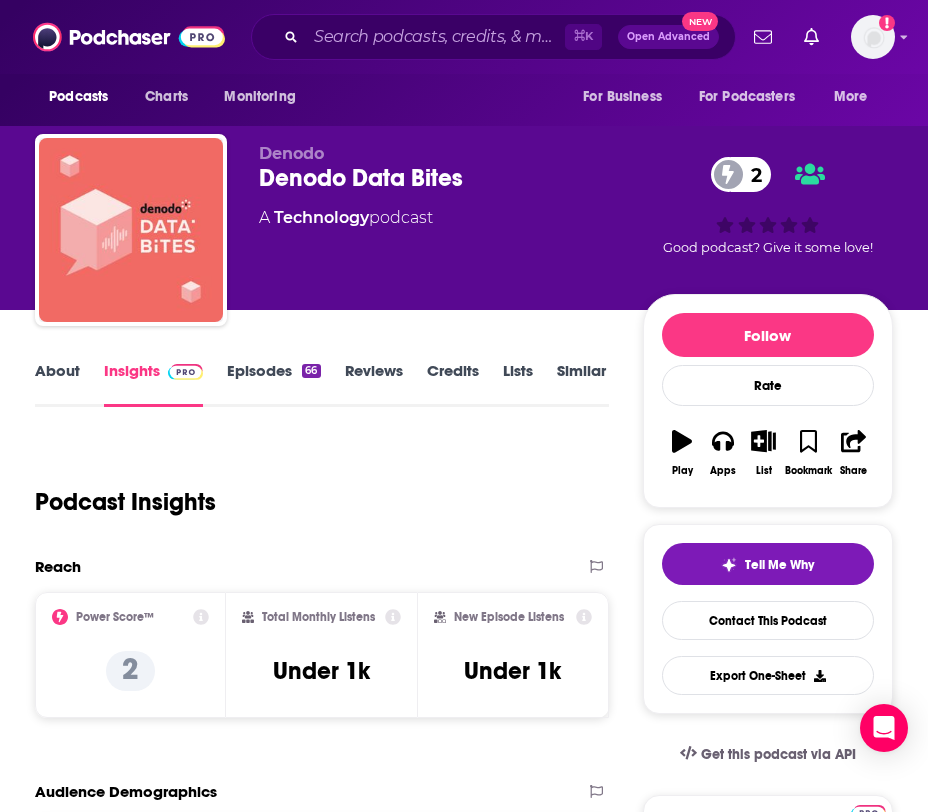 click on "Episodes 66" at bounding box center (273, 384) 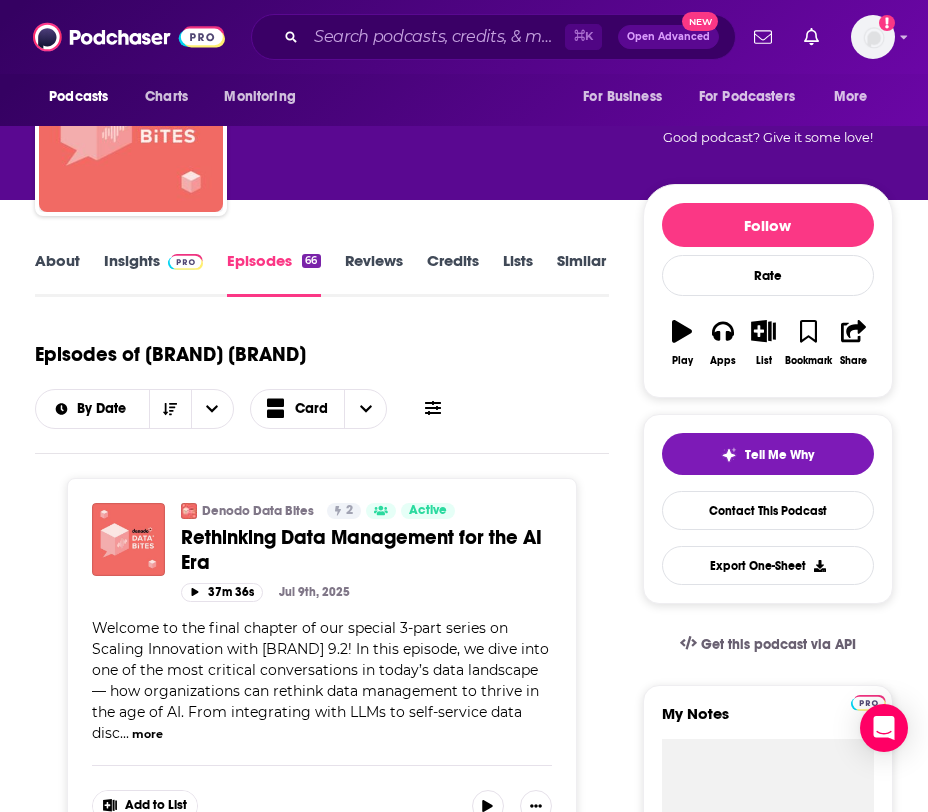 scroll, scrollTop: 0, scrollLeft: 0, axis: both 